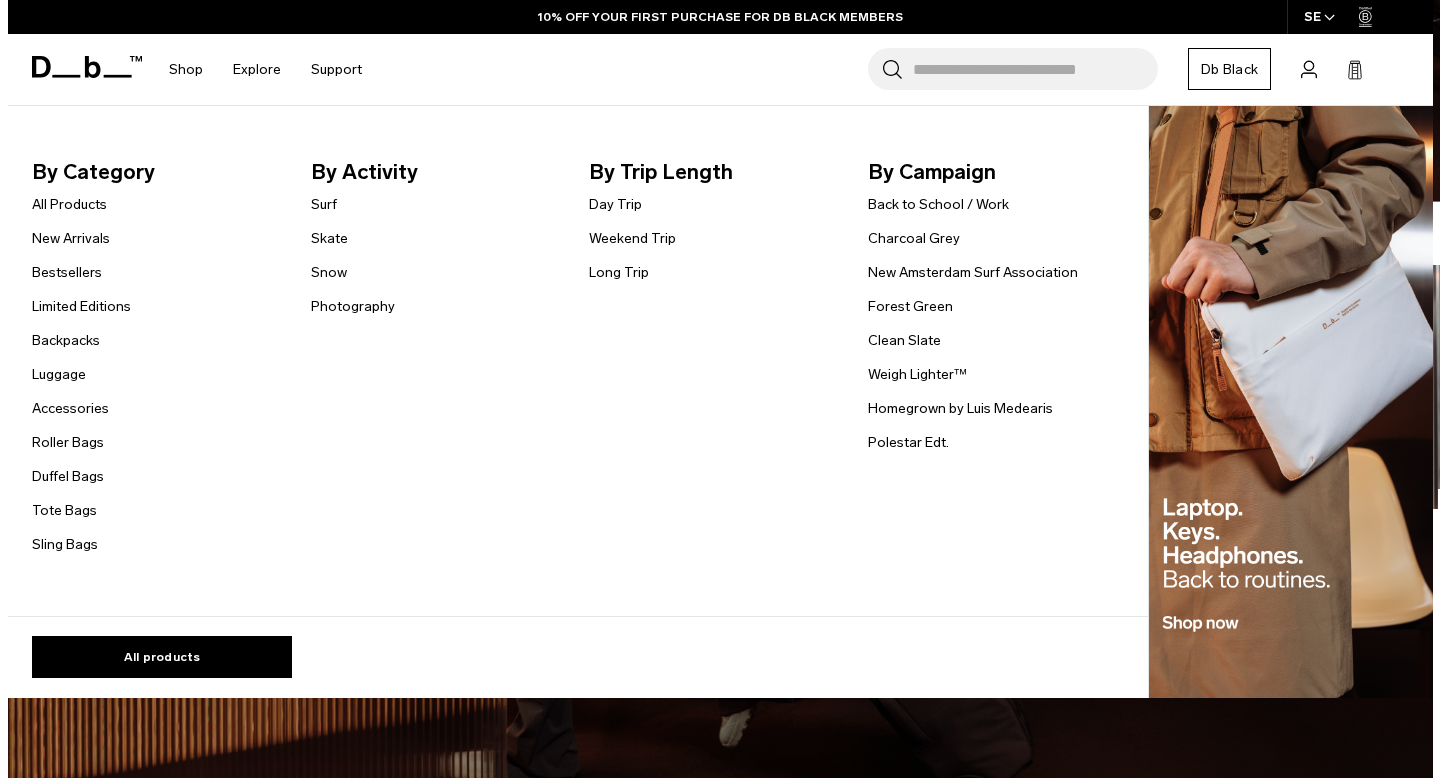 scroll, scrollTop: 0, scrollLeft: 0, axis: both 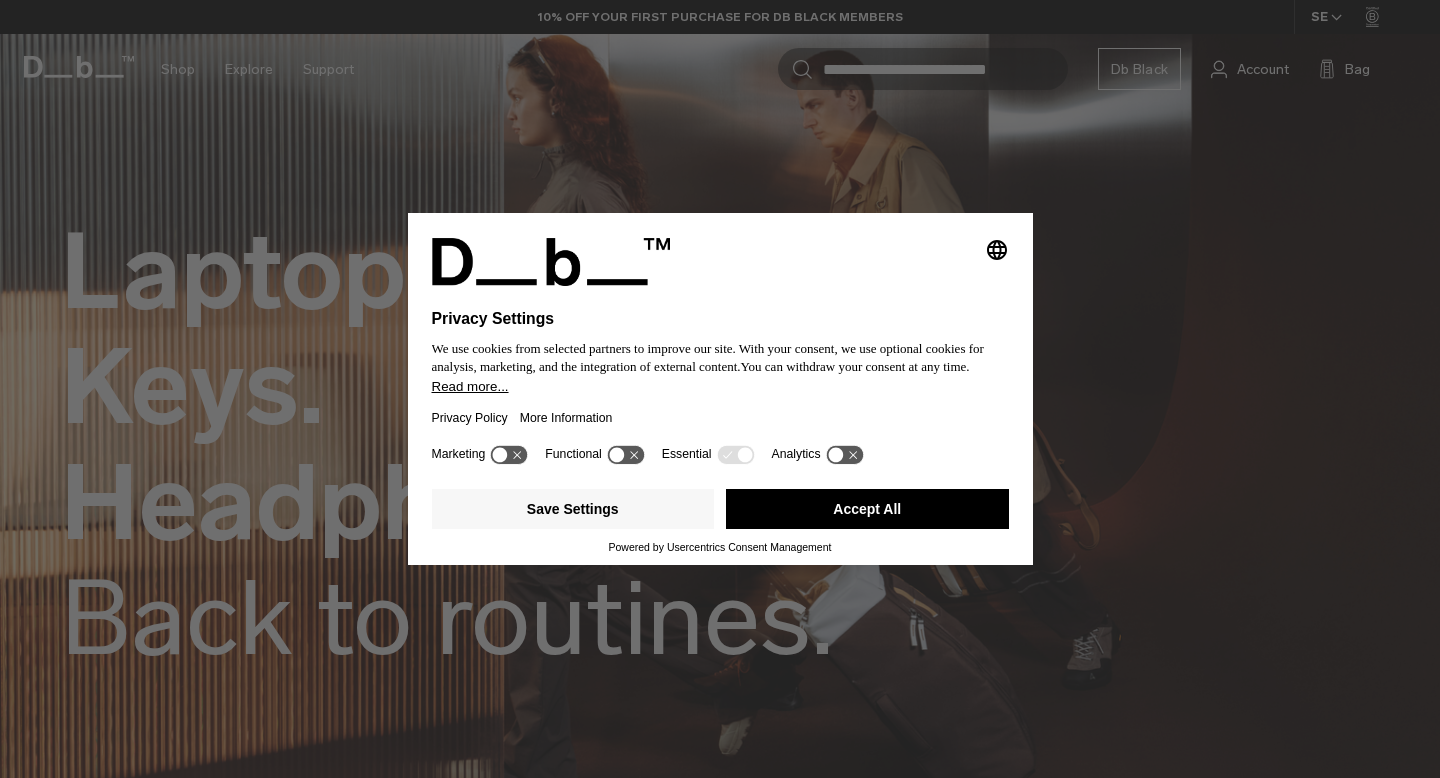 click on "Accept All" at bounding box center (867, 509) 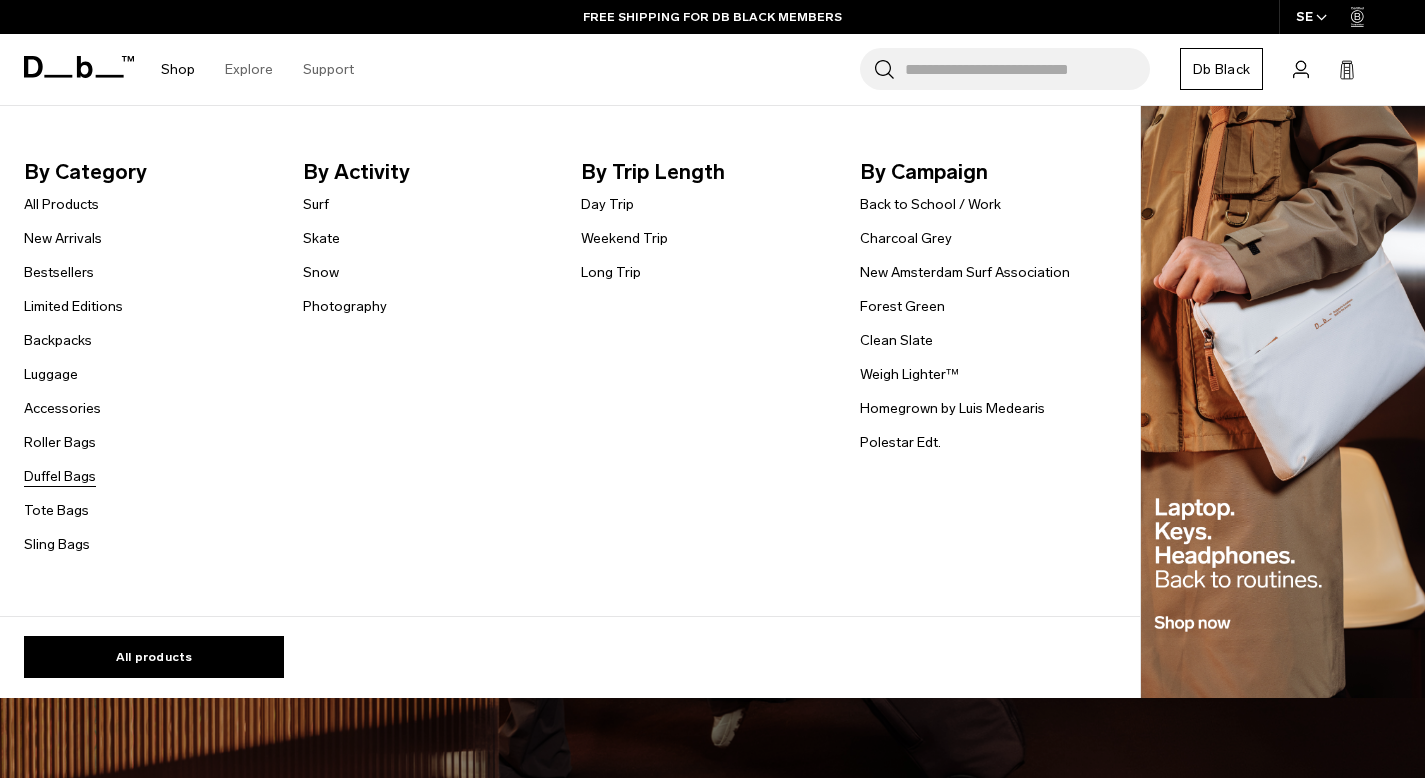 click on "Duffel Bags" at bounding box center (60, 476) 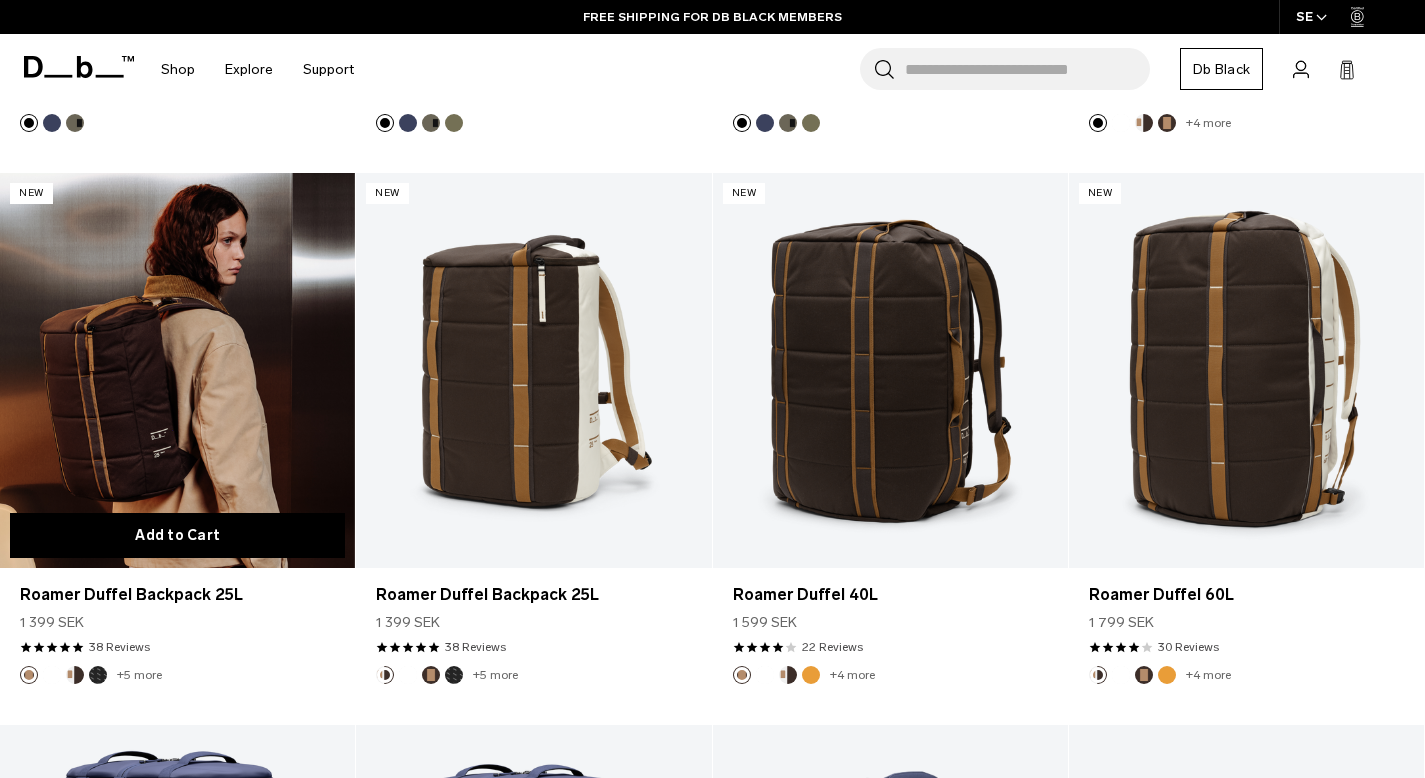 scroll, scrollTop: 873, scrollLeft: 0, axis: vertical 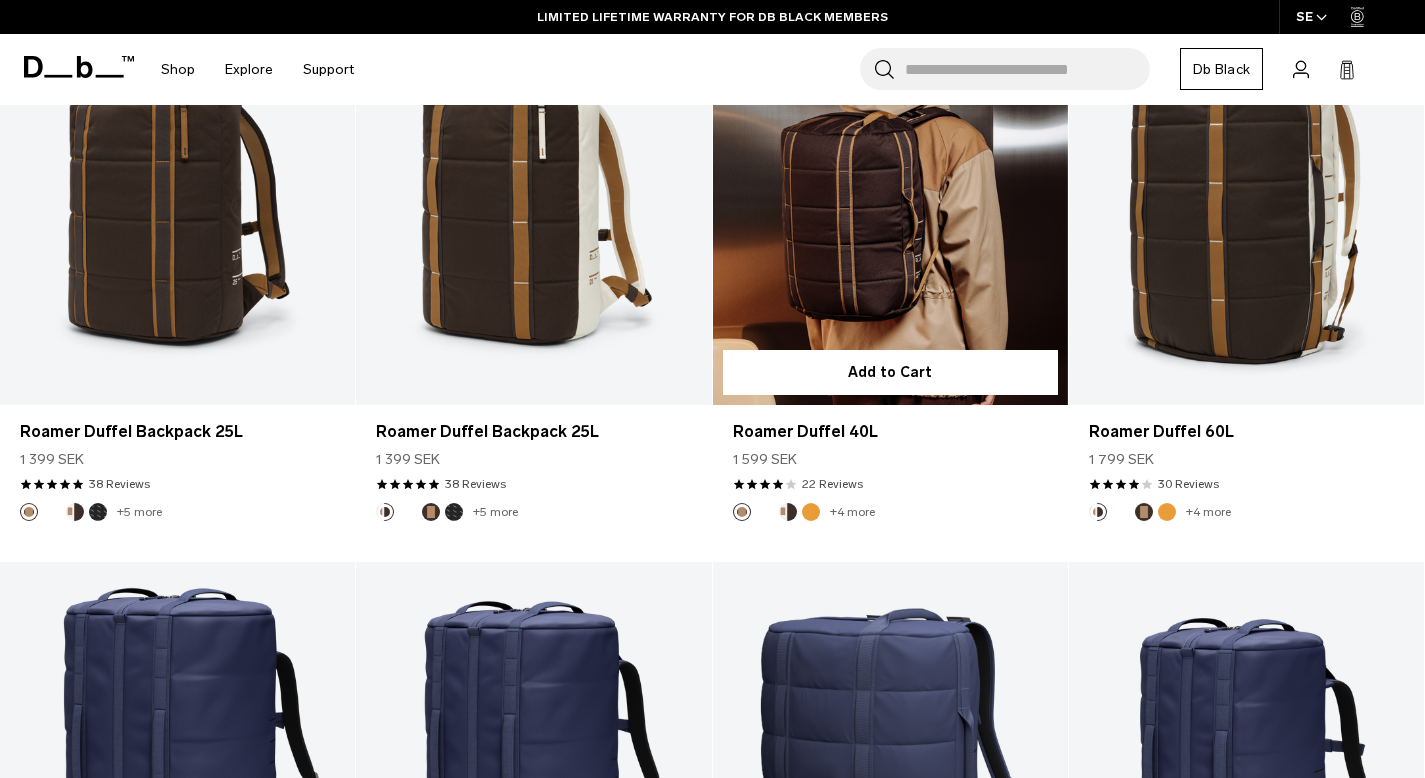 click at bounding box center [890, 207] 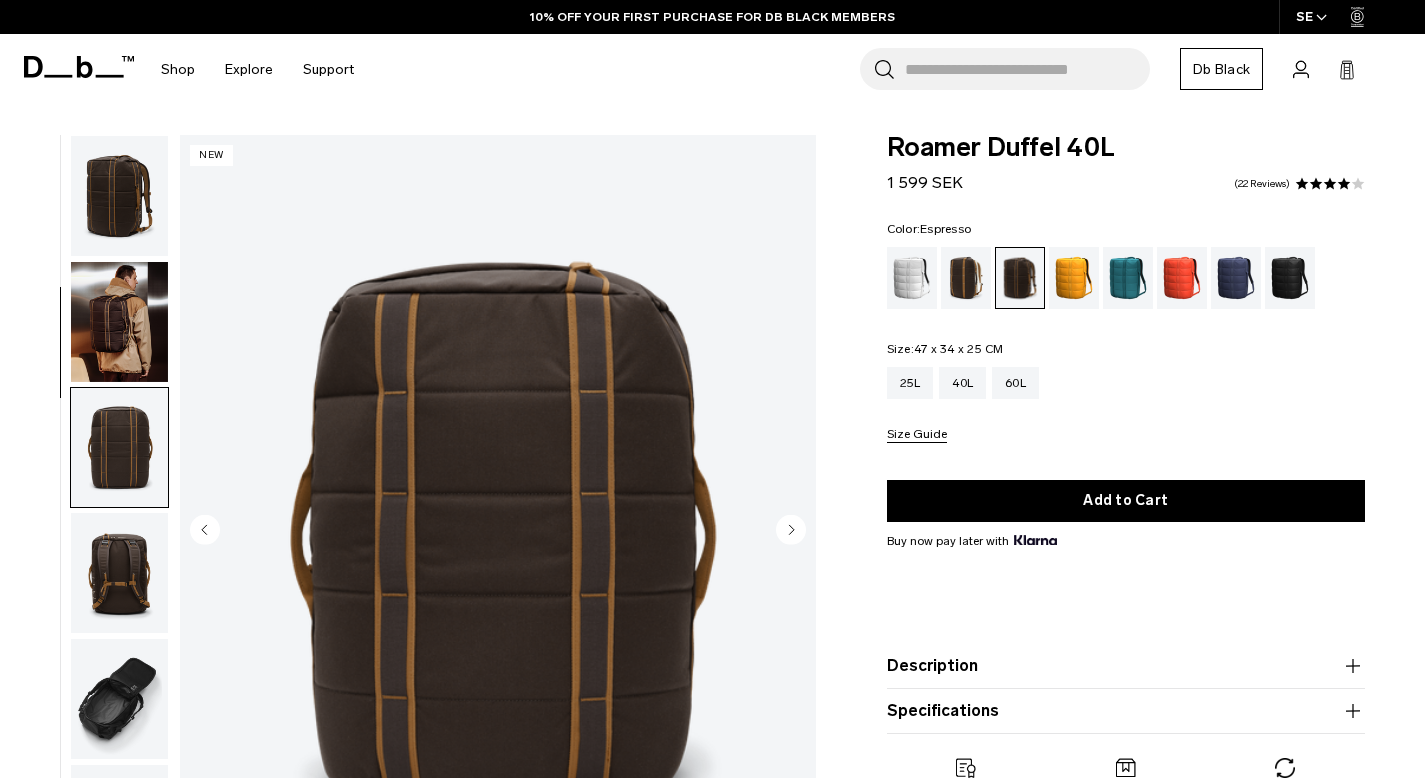 click at bounding box center (498, 532) 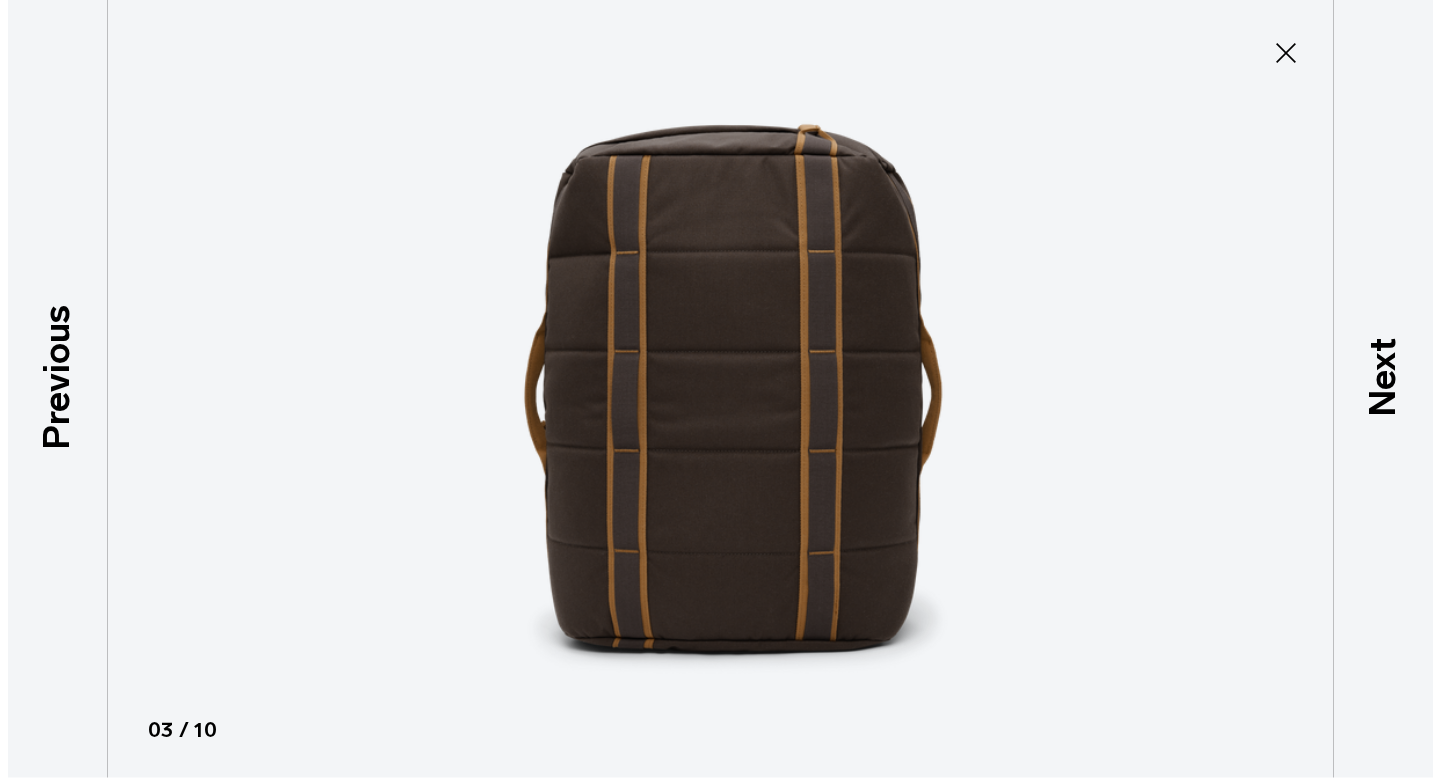 scroll, scrollTop: 0, scrollLeft: 0, axis: both 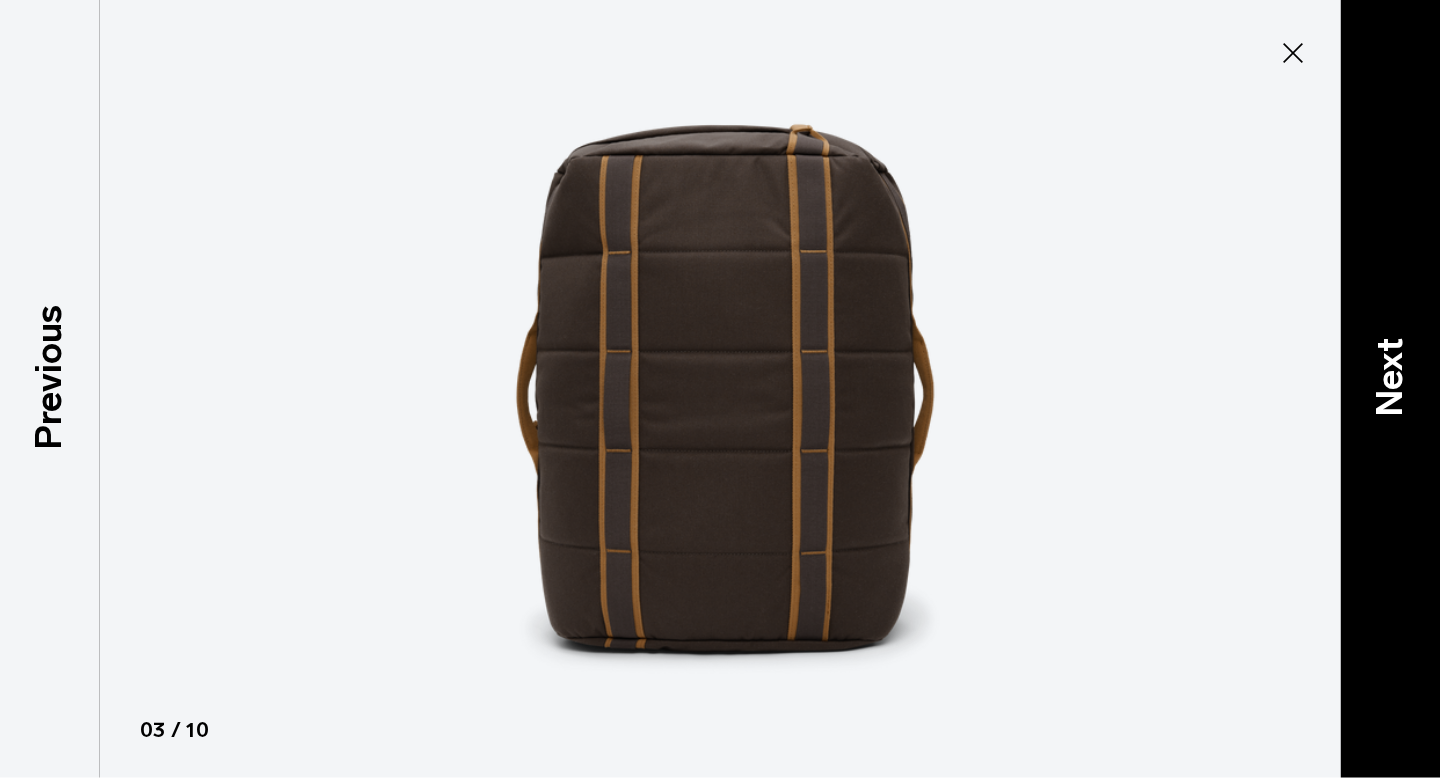 click on "Next" at bounding box center [1390, 376] 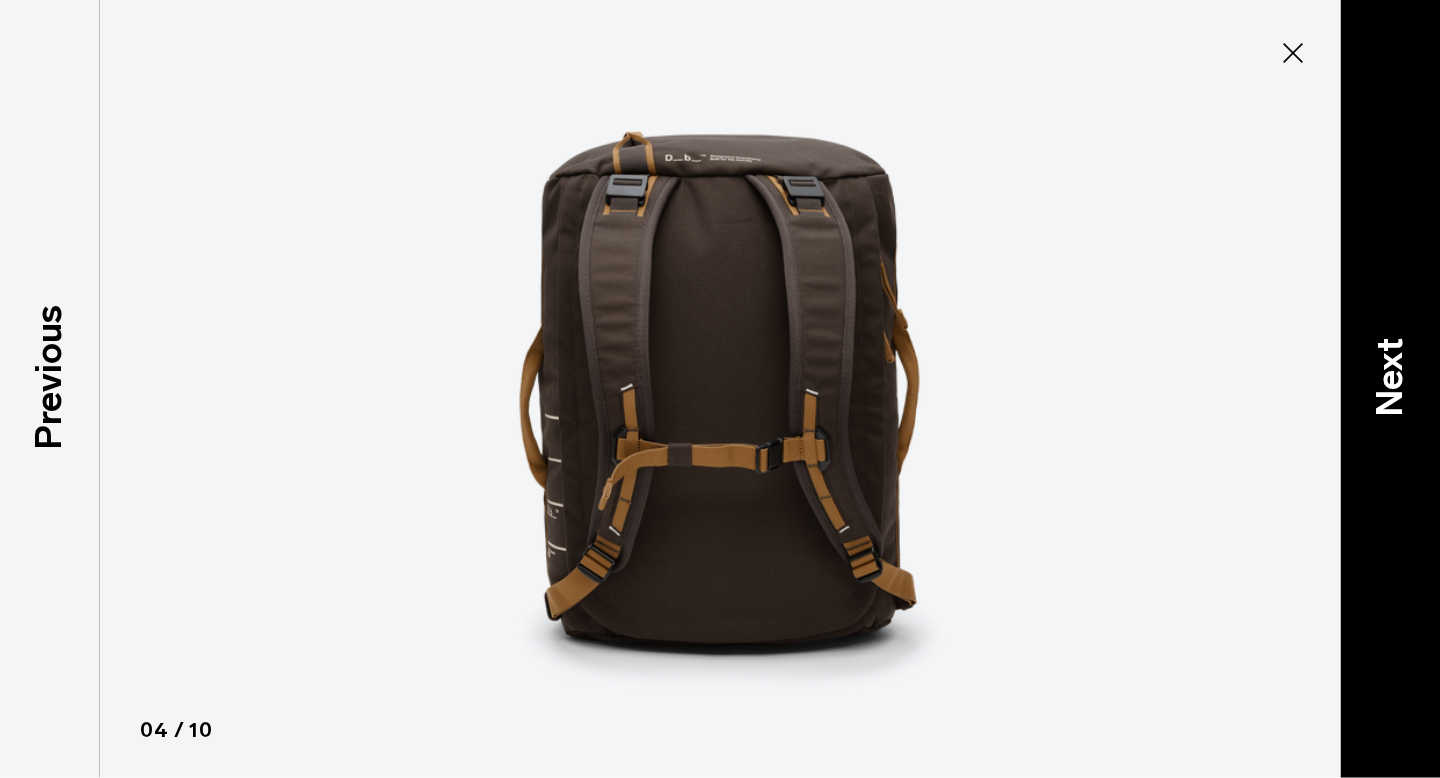 click on "Next" at bounding box center [1390, 376] 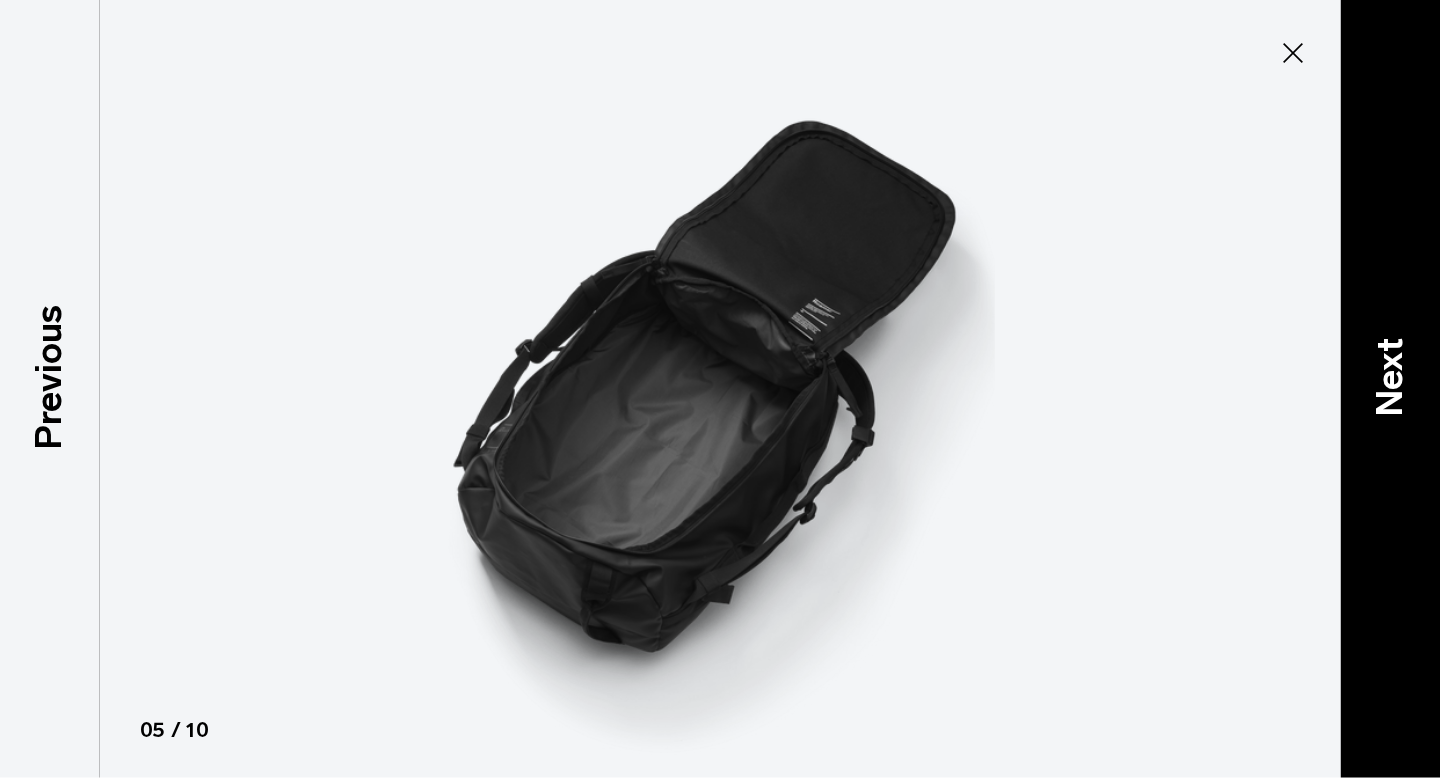 click on "Next" at bounding box center [1390, 376] 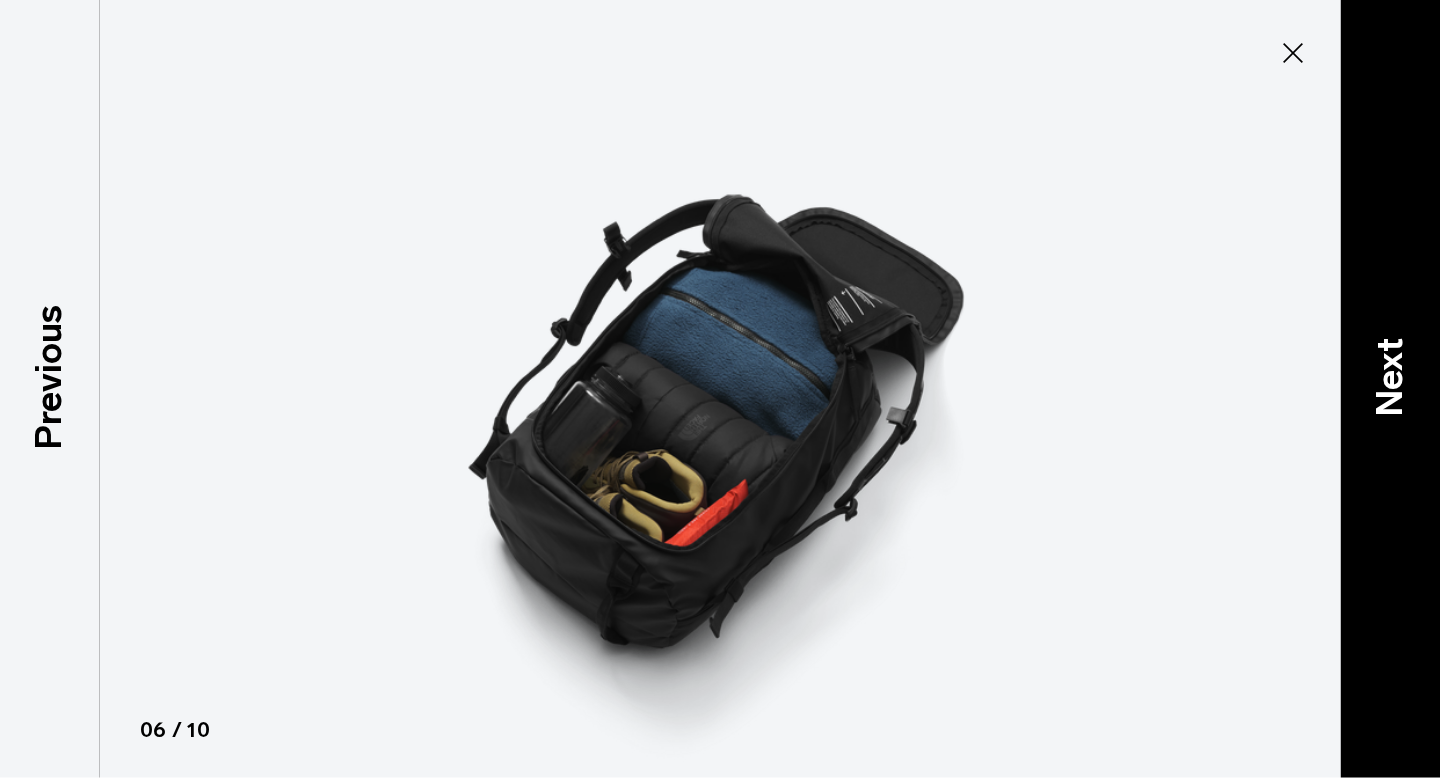 click on "Next" at bounding box center [1390, 376] 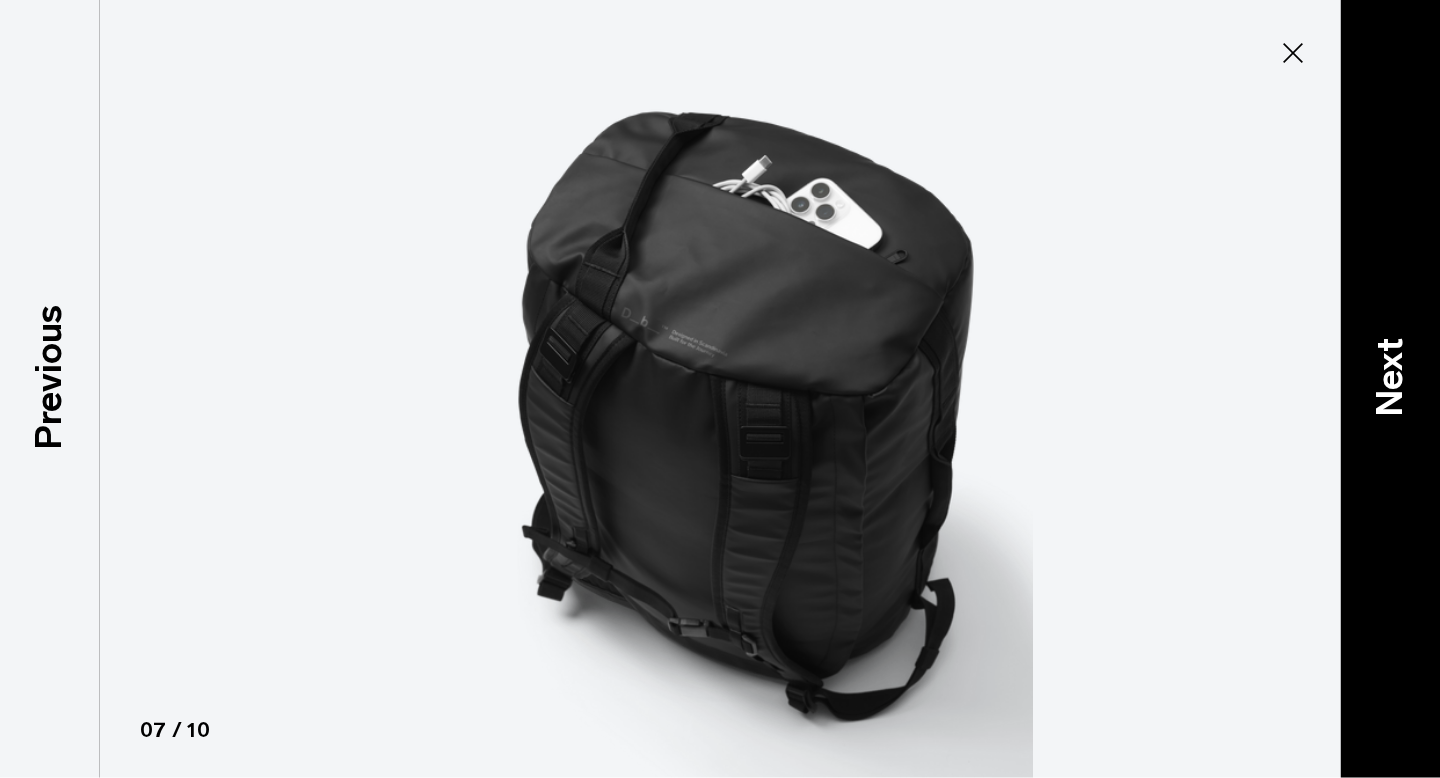 click on "Next" at bounding box center [1390, 376] 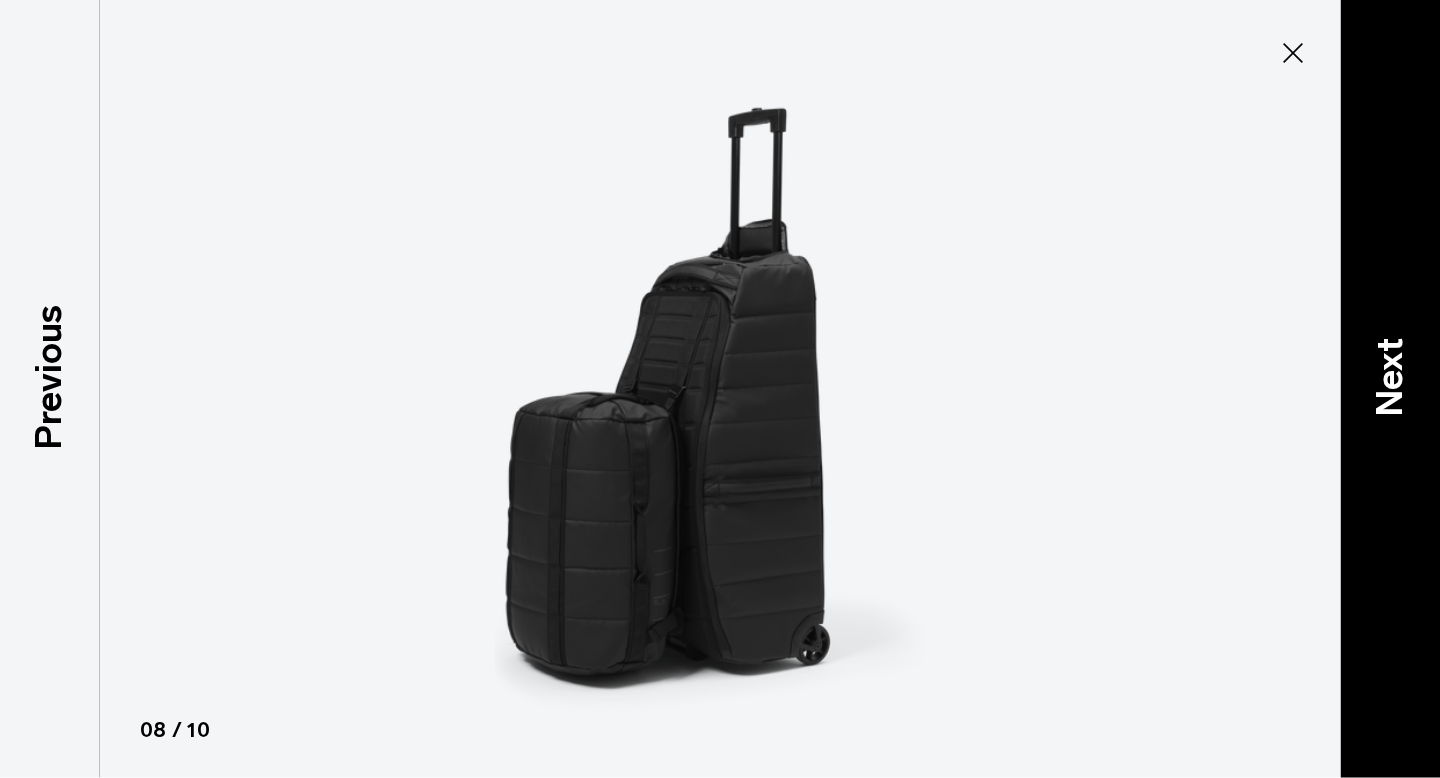 click on "Next" at bounding box center [1390, 376] 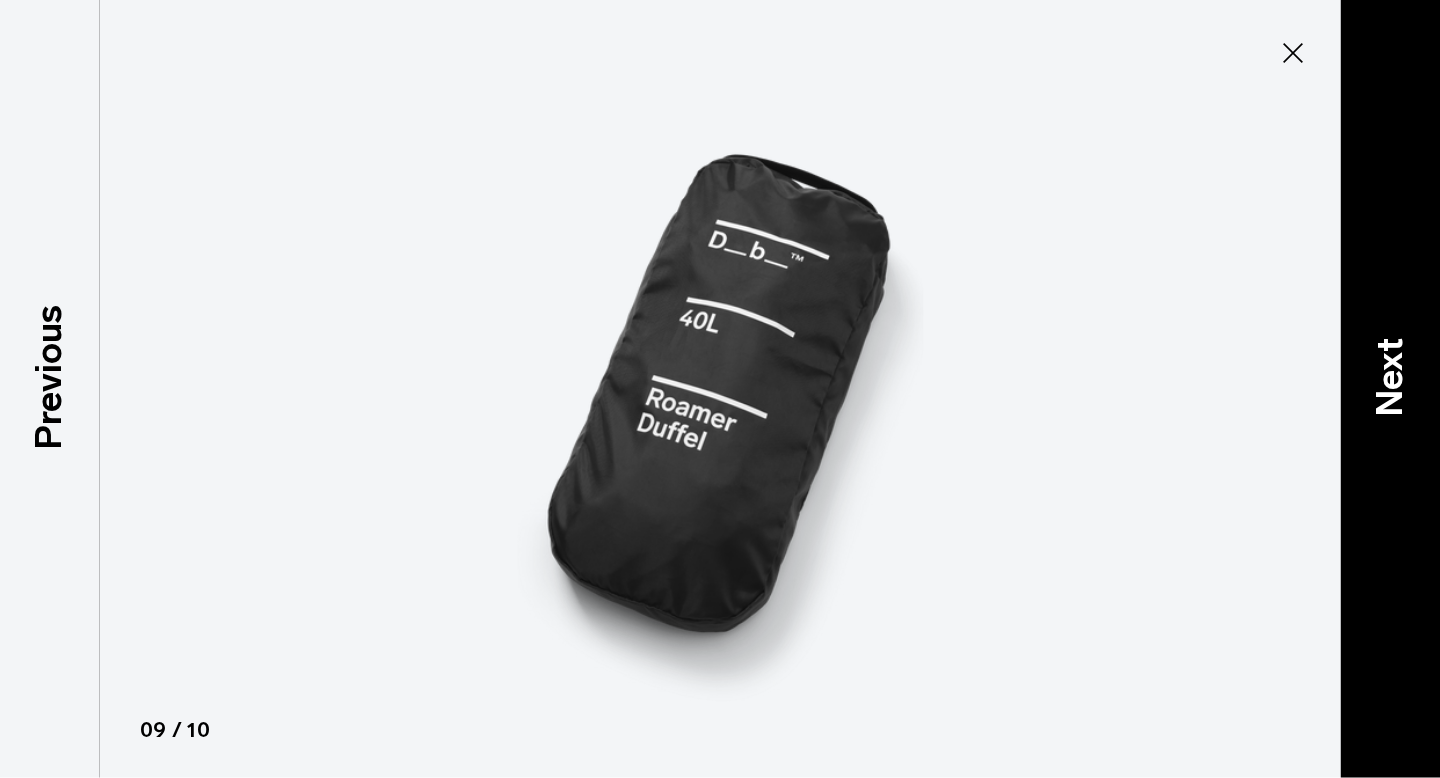 click on "Next" at bounding box center [1390, 376] 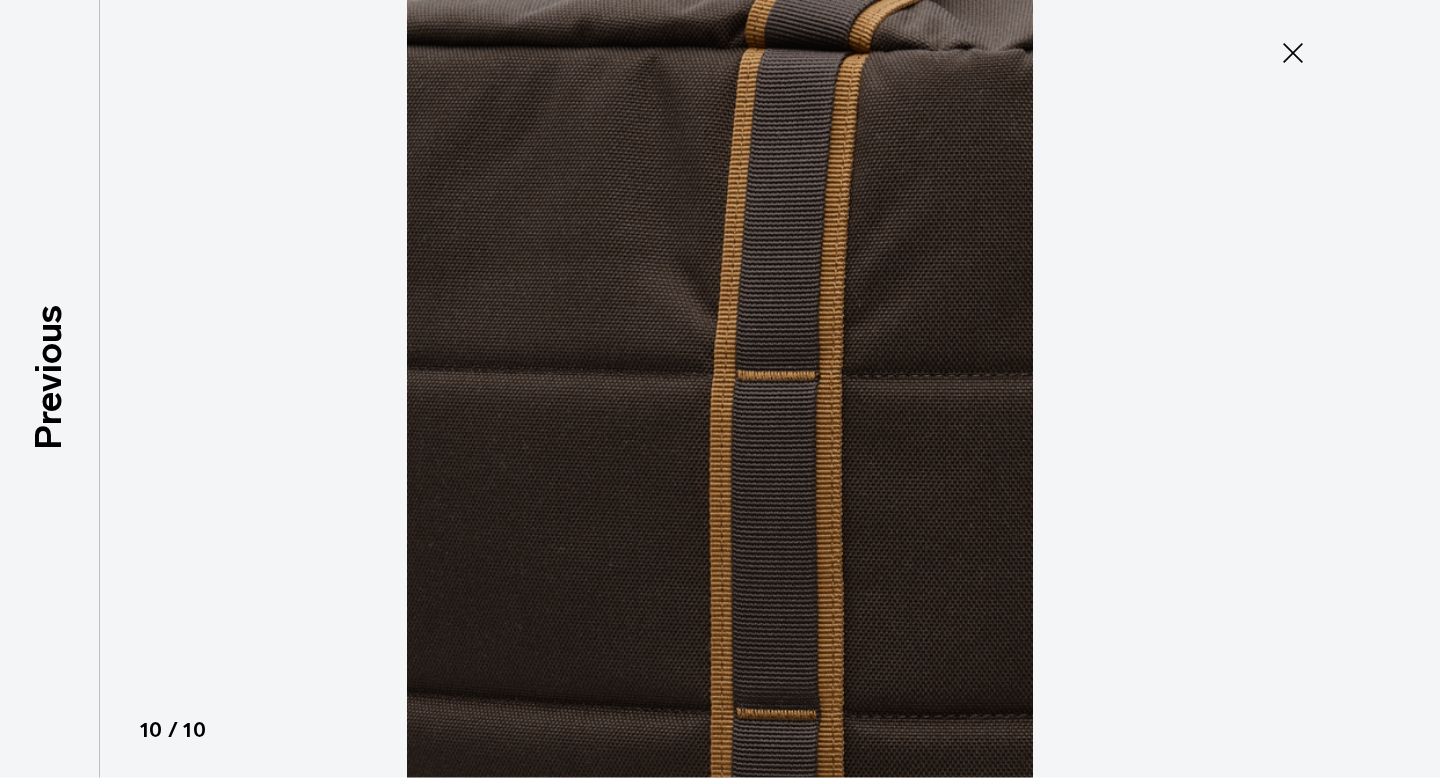 click at bounding box center [720, 389] 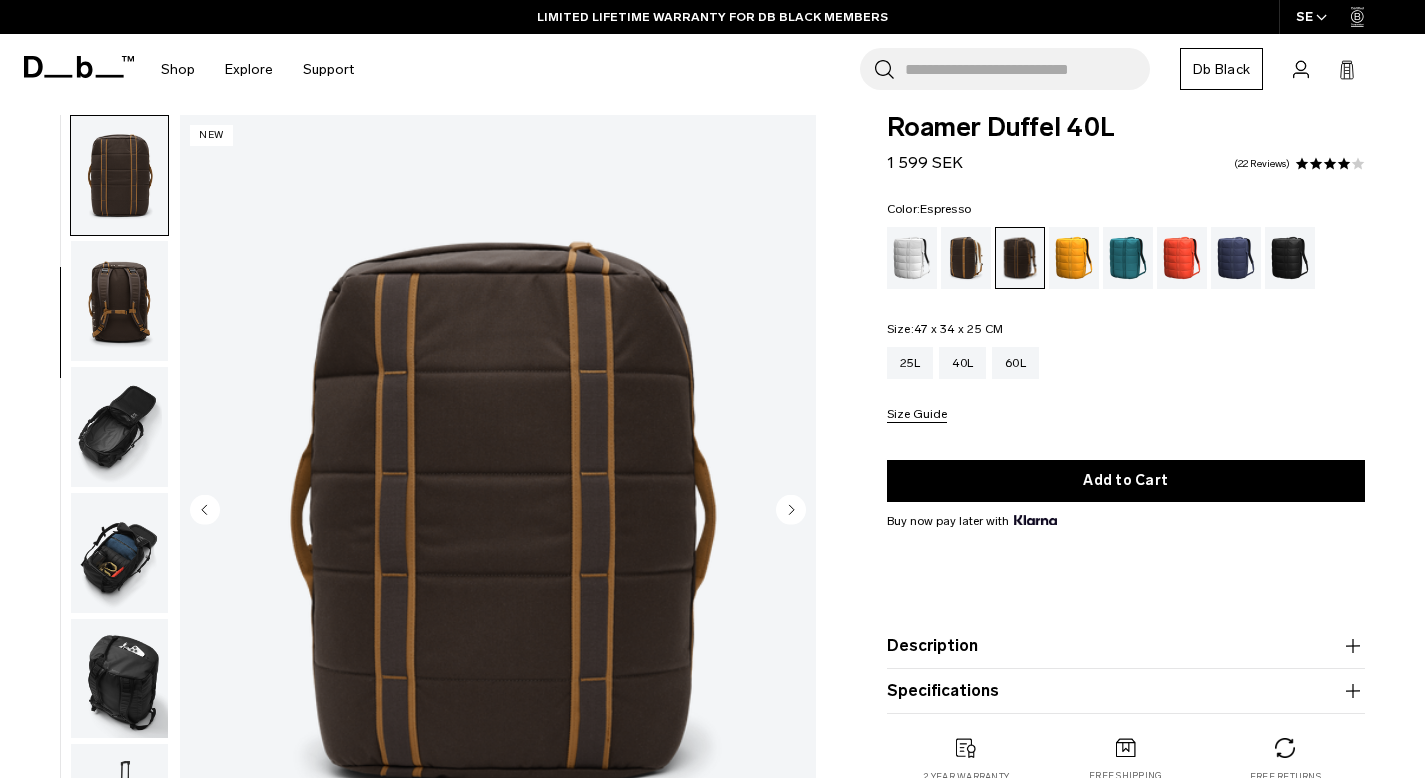 scroll, scrollTop: 26, scrollLeft: 0, axis: vertical 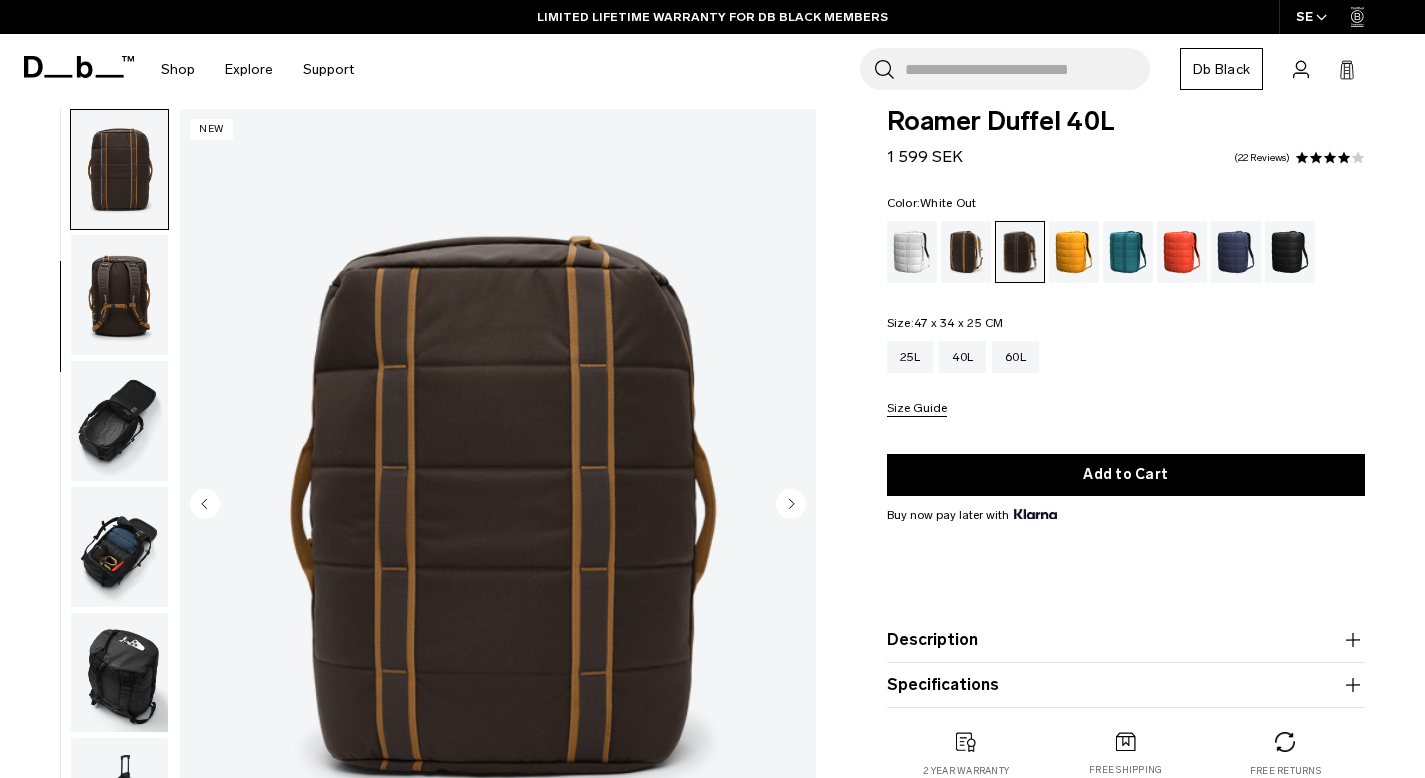 click at bounding box center (912, 252) 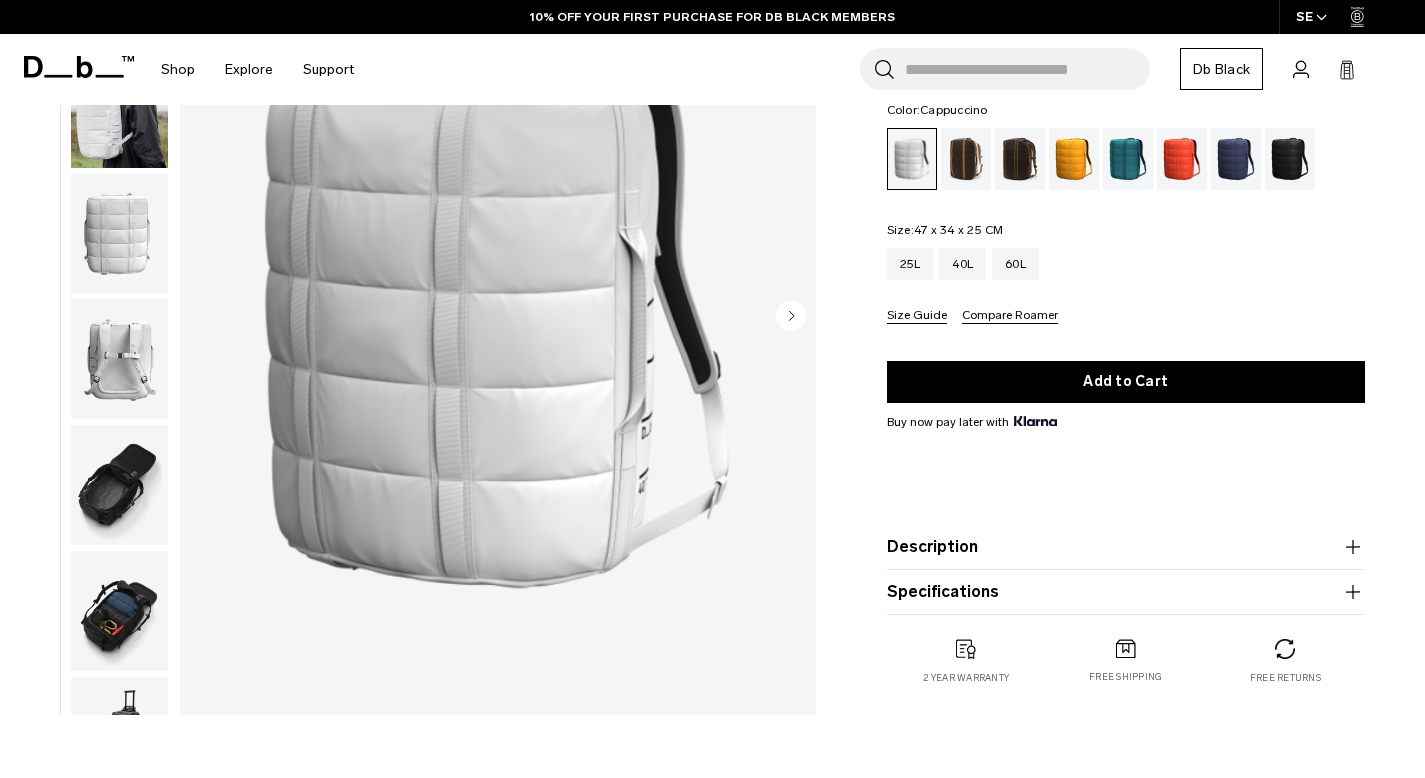 scroll, scrollTop: 214, scrollLeft: 0, axis: vertical 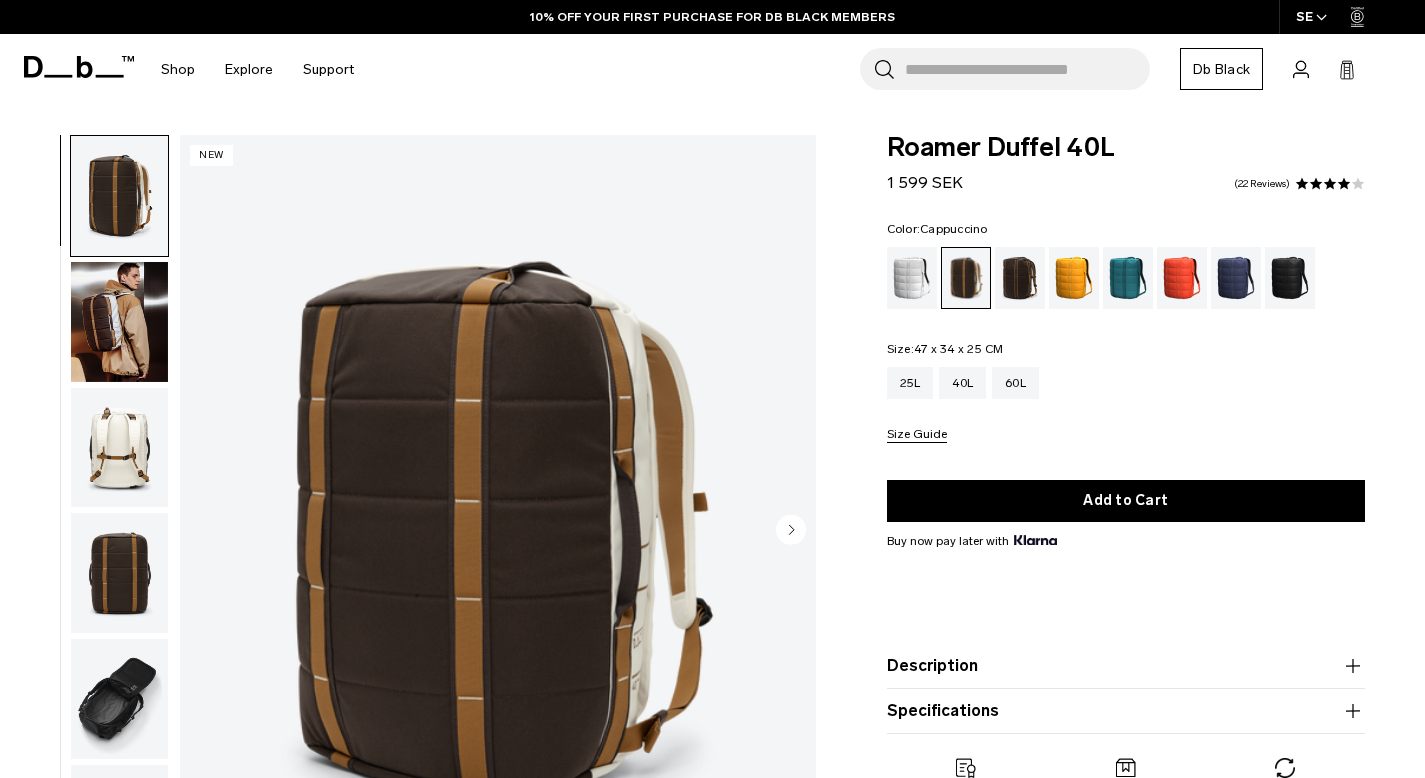 click at bounding box center (119, 448) 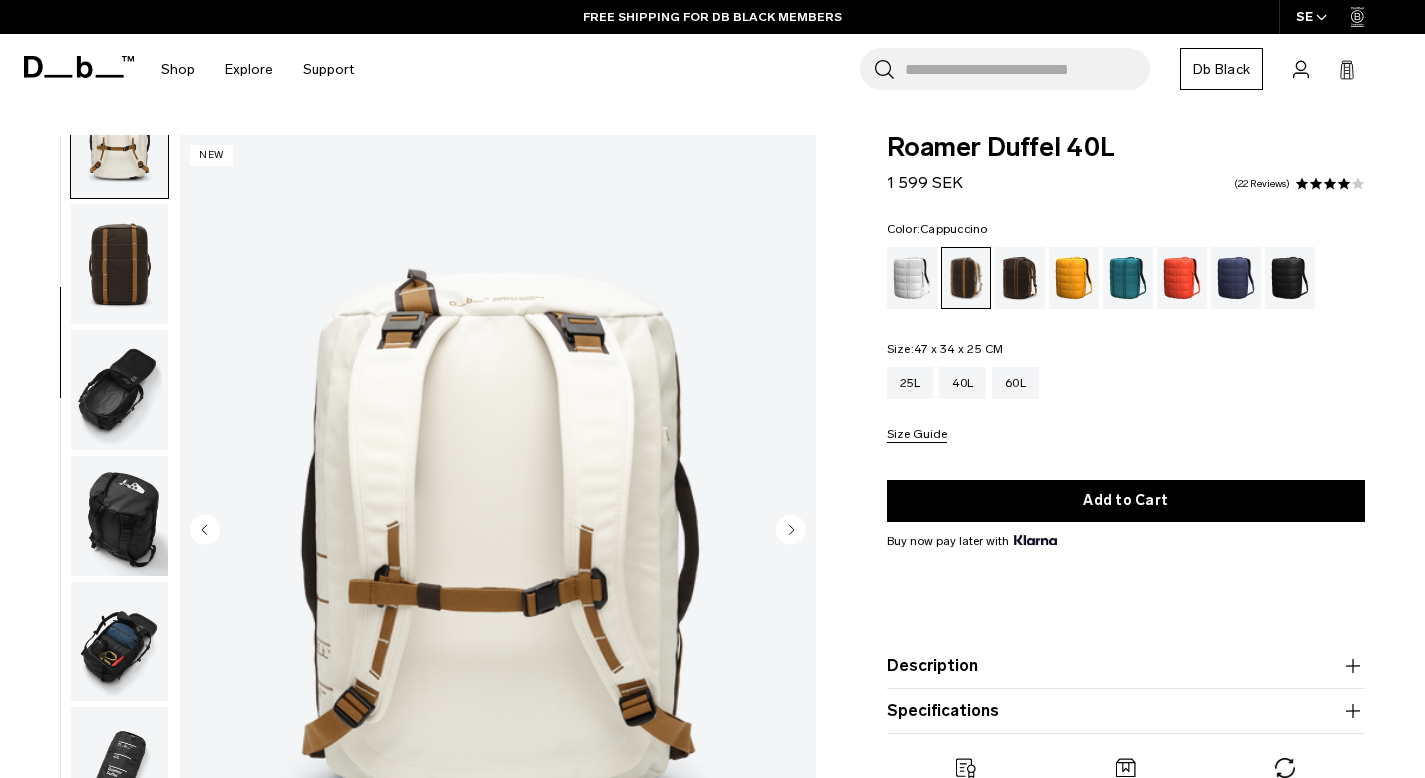 scroll, scrollTop: 317, scrollLeft: 0, axis: vertical 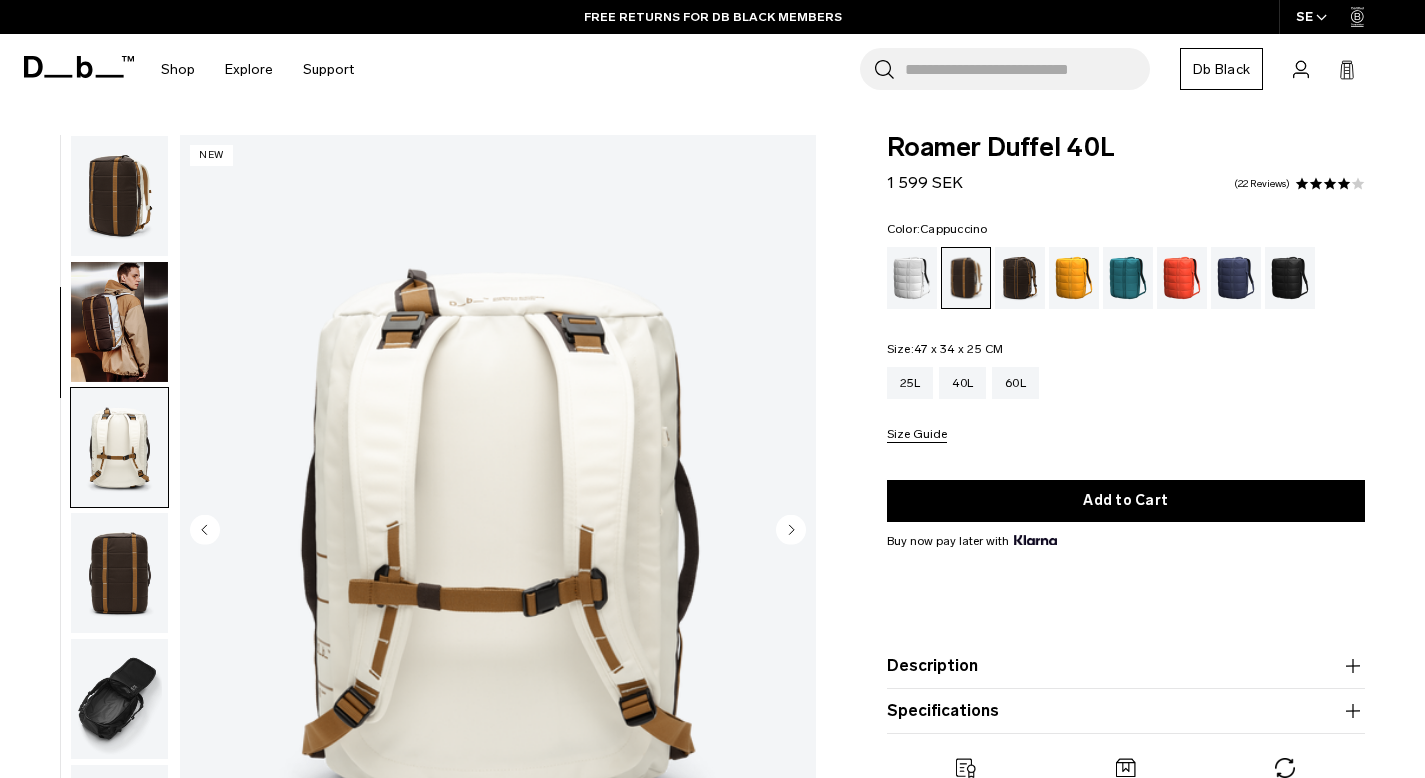 click at bounding box center [119, 196] 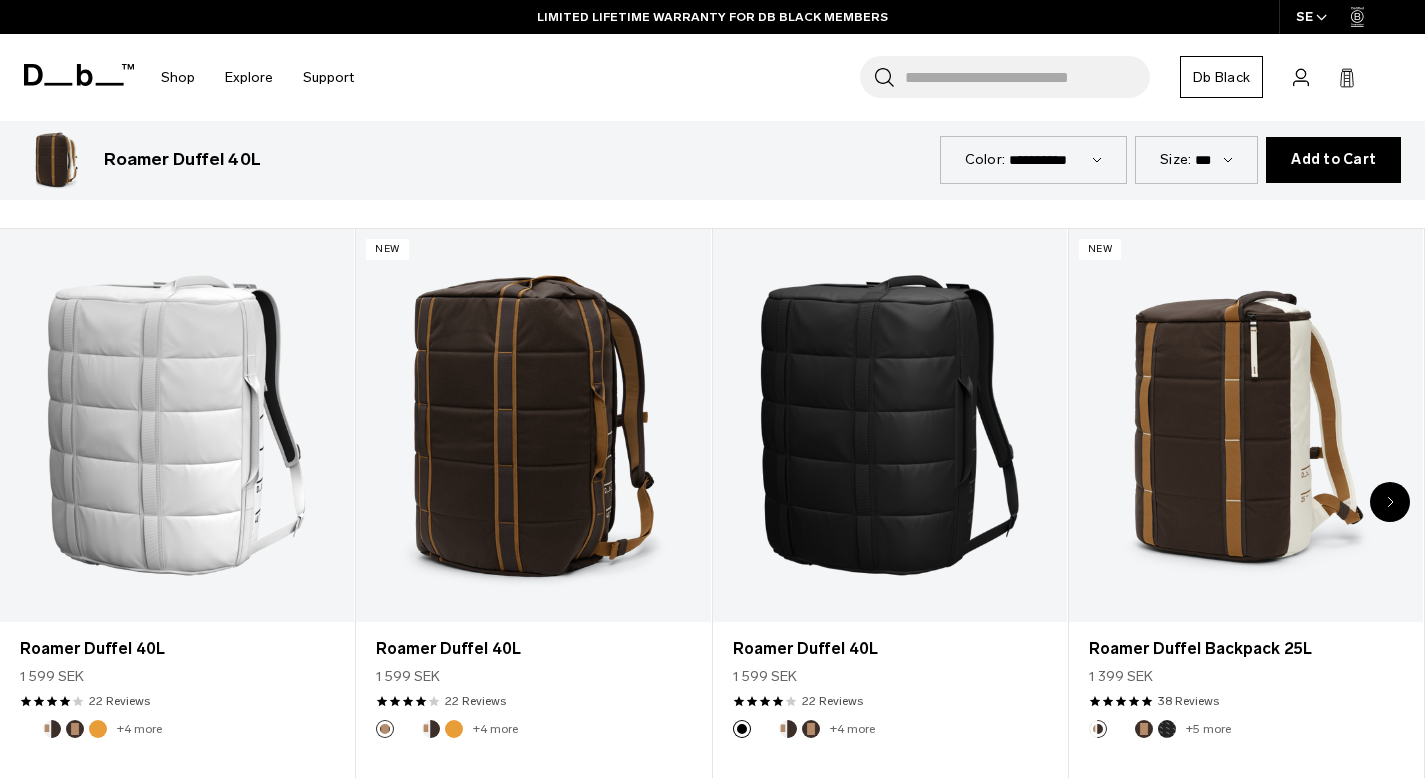 scroll, scrollTop: 899, scrollLeft: 0, axis: vertical 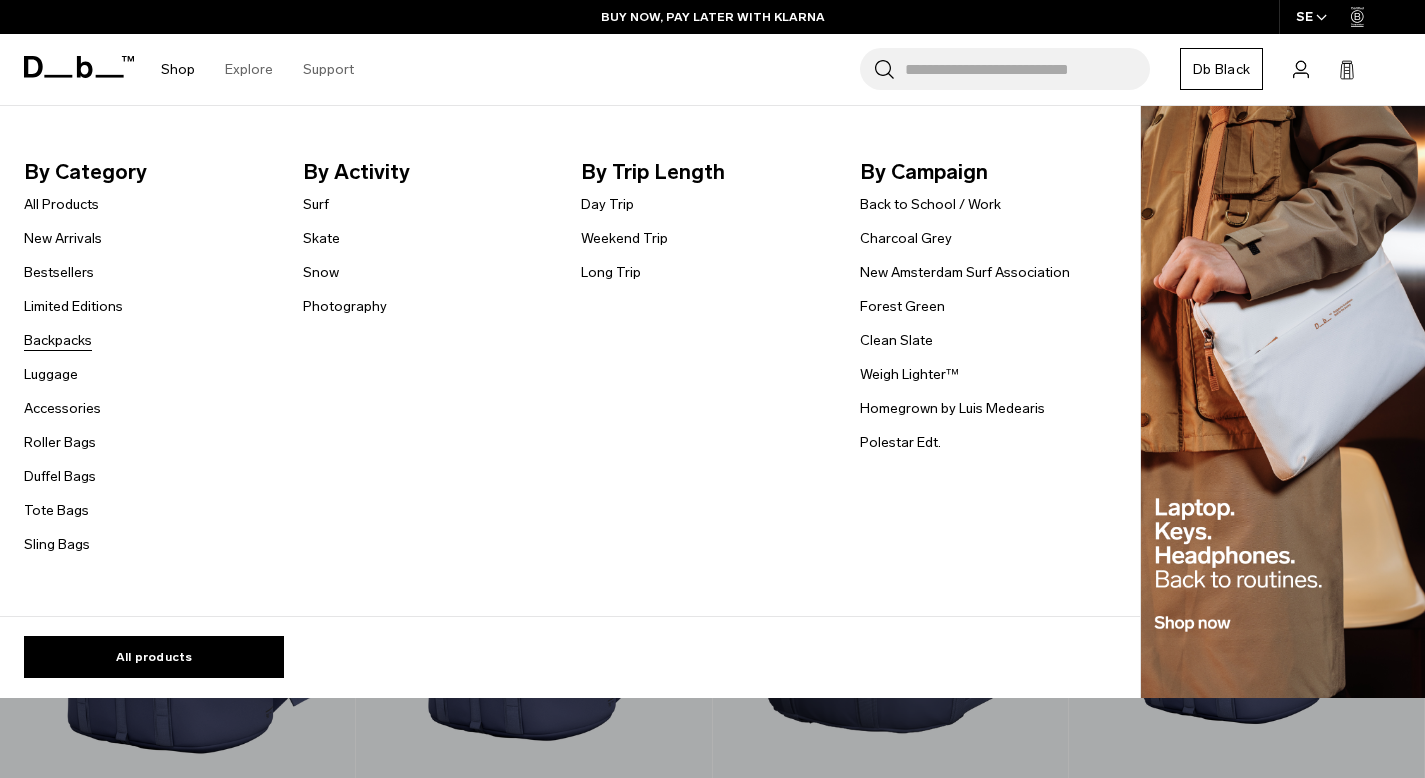 click on "Backpacks" at bounding box center (58, 340) 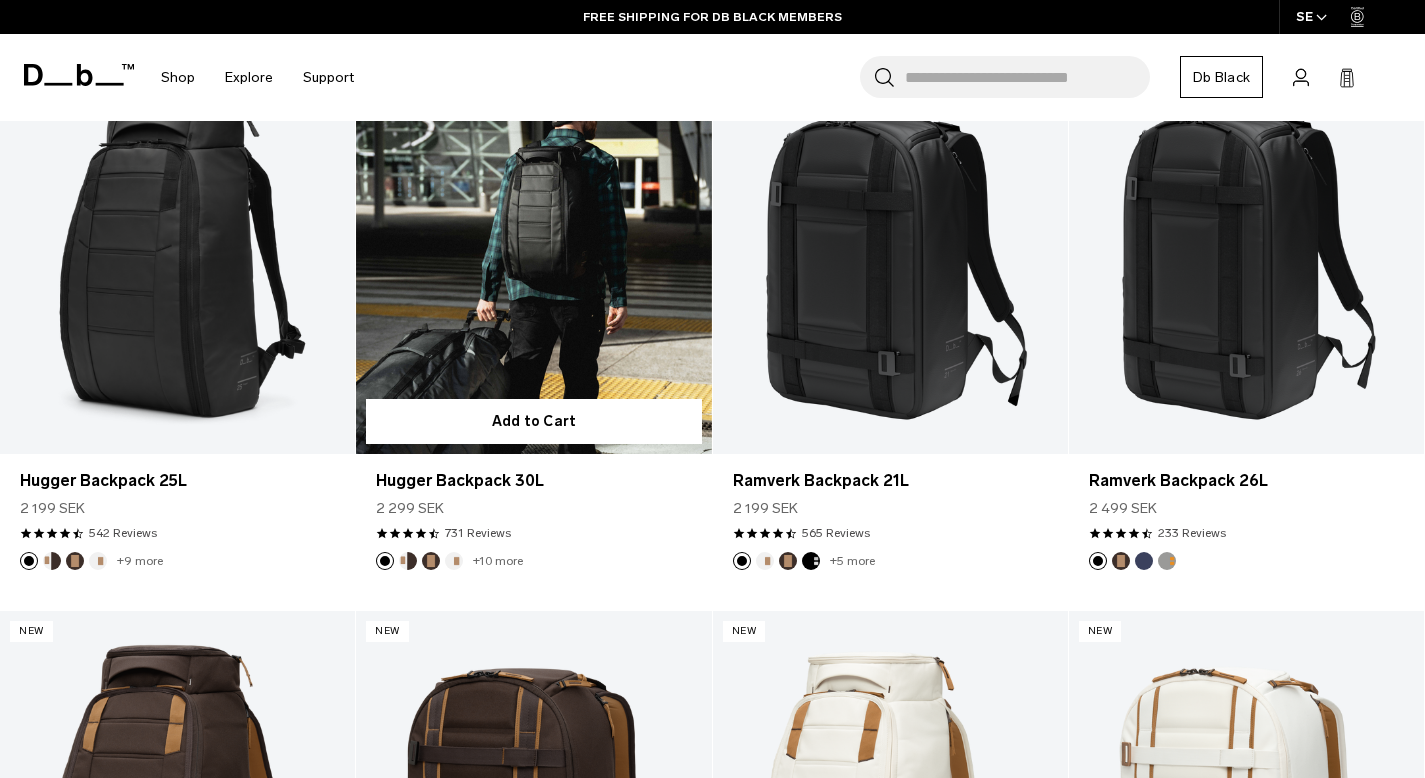 scroll, scrollTop: 0, scrollLeft: 0, axis: both 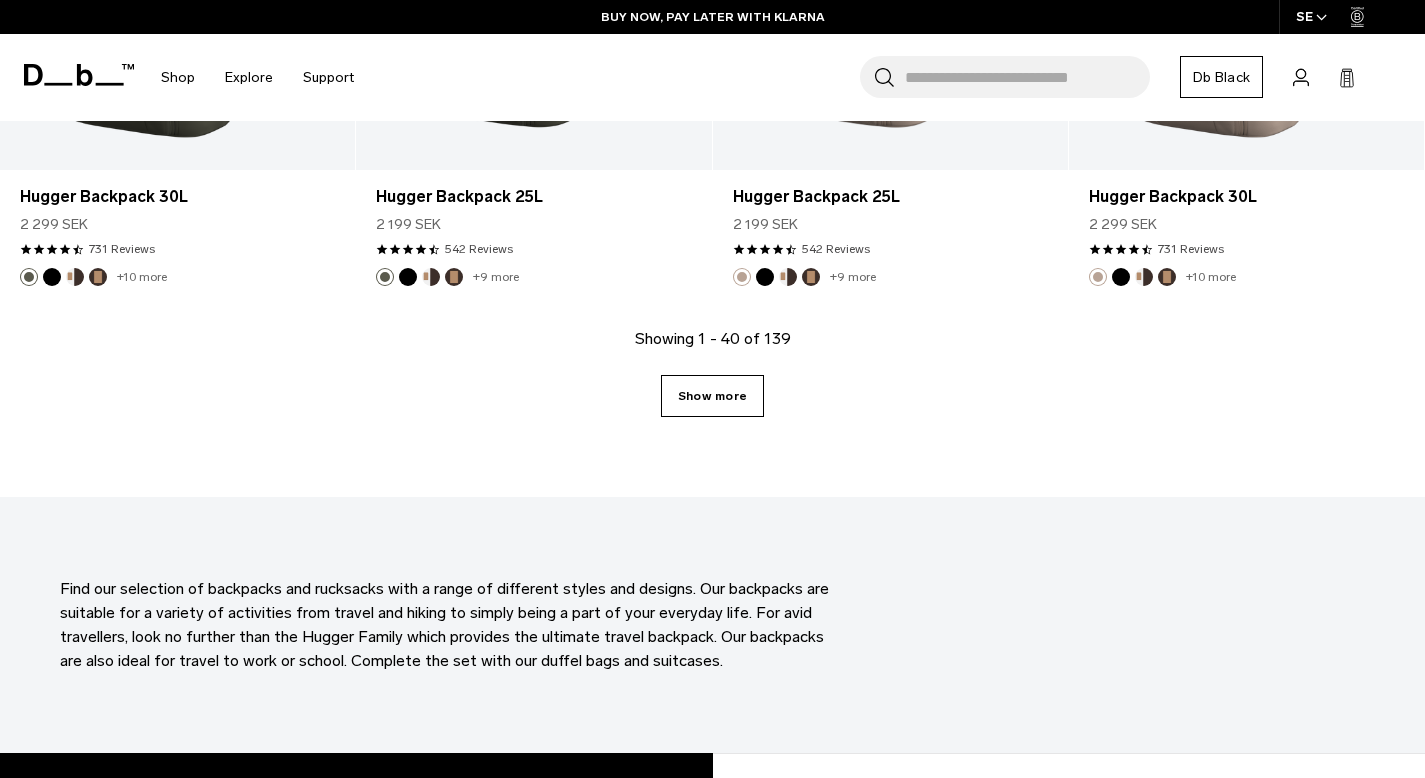 click on "Show more" at bounding box center (712, 396) 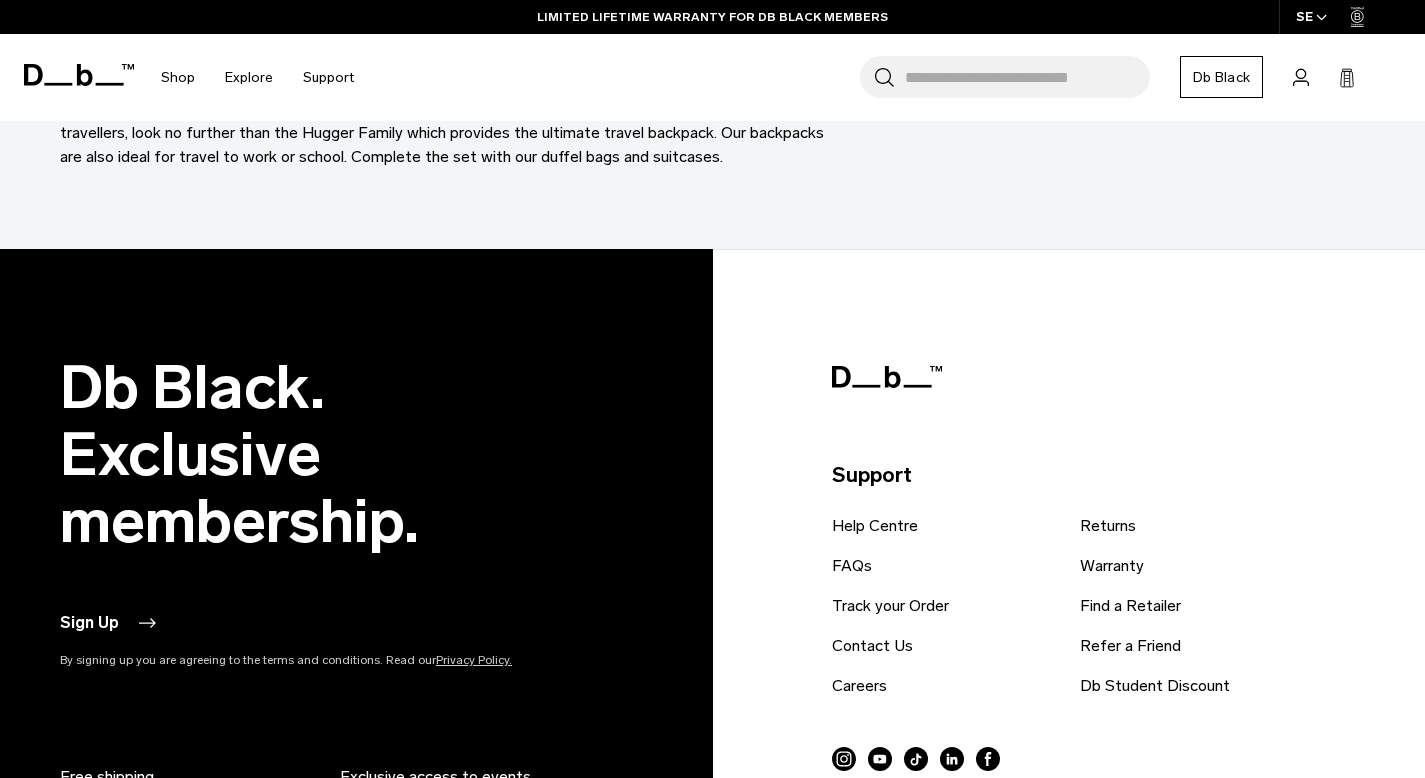scroll, scrollTop: 11744, scrollLeft: 0, axis: vertical 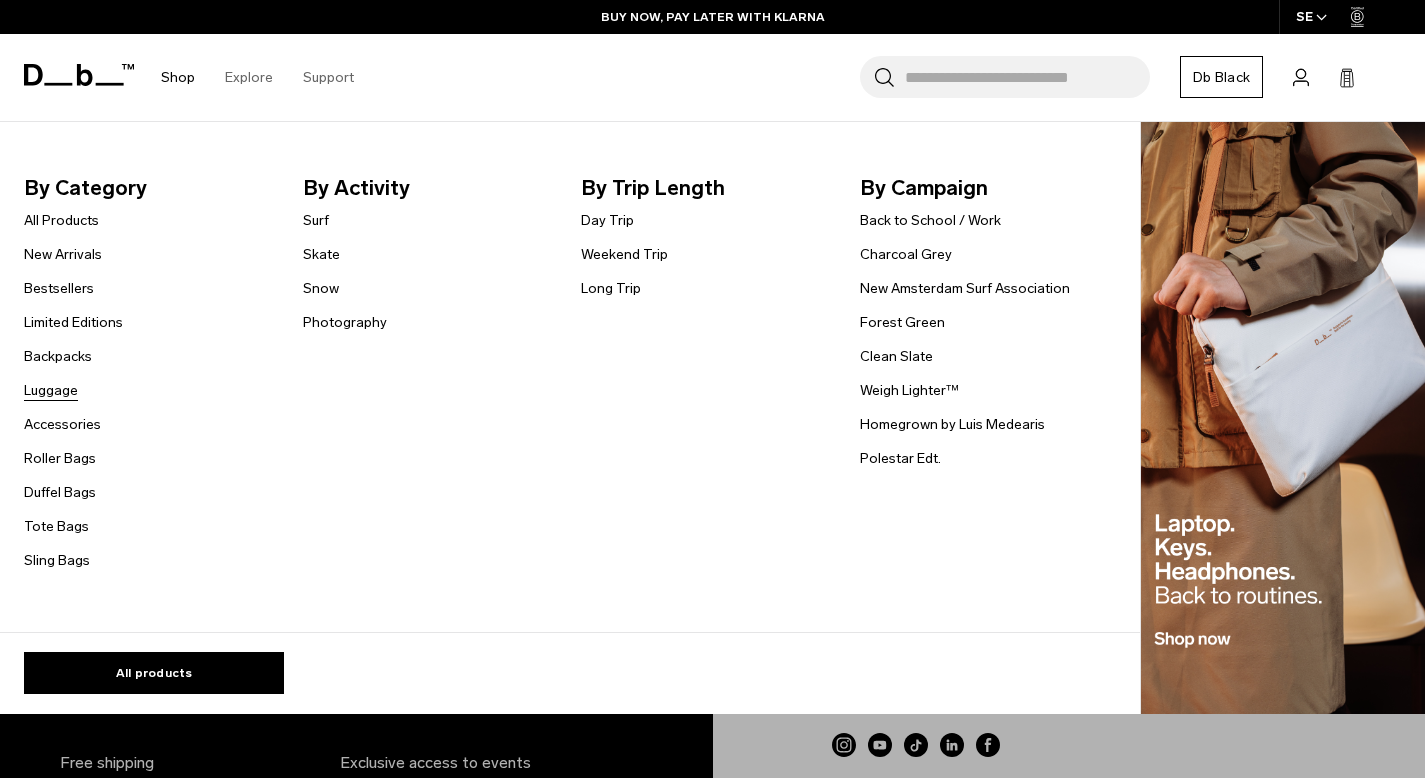 click on "Luggage" at bounding box center [51, 390] 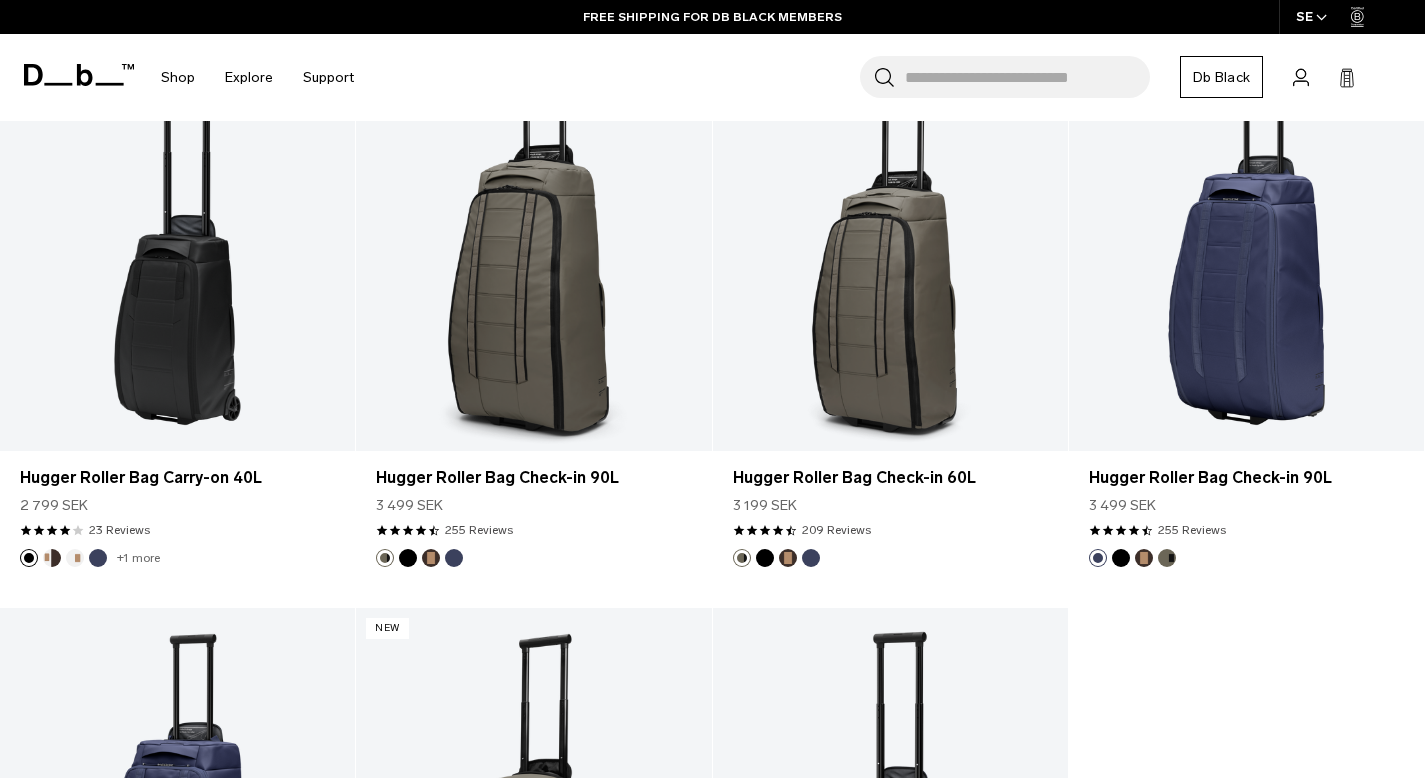scroll, scrollTop: 4798, scrollLeft: 0, axis: vertical 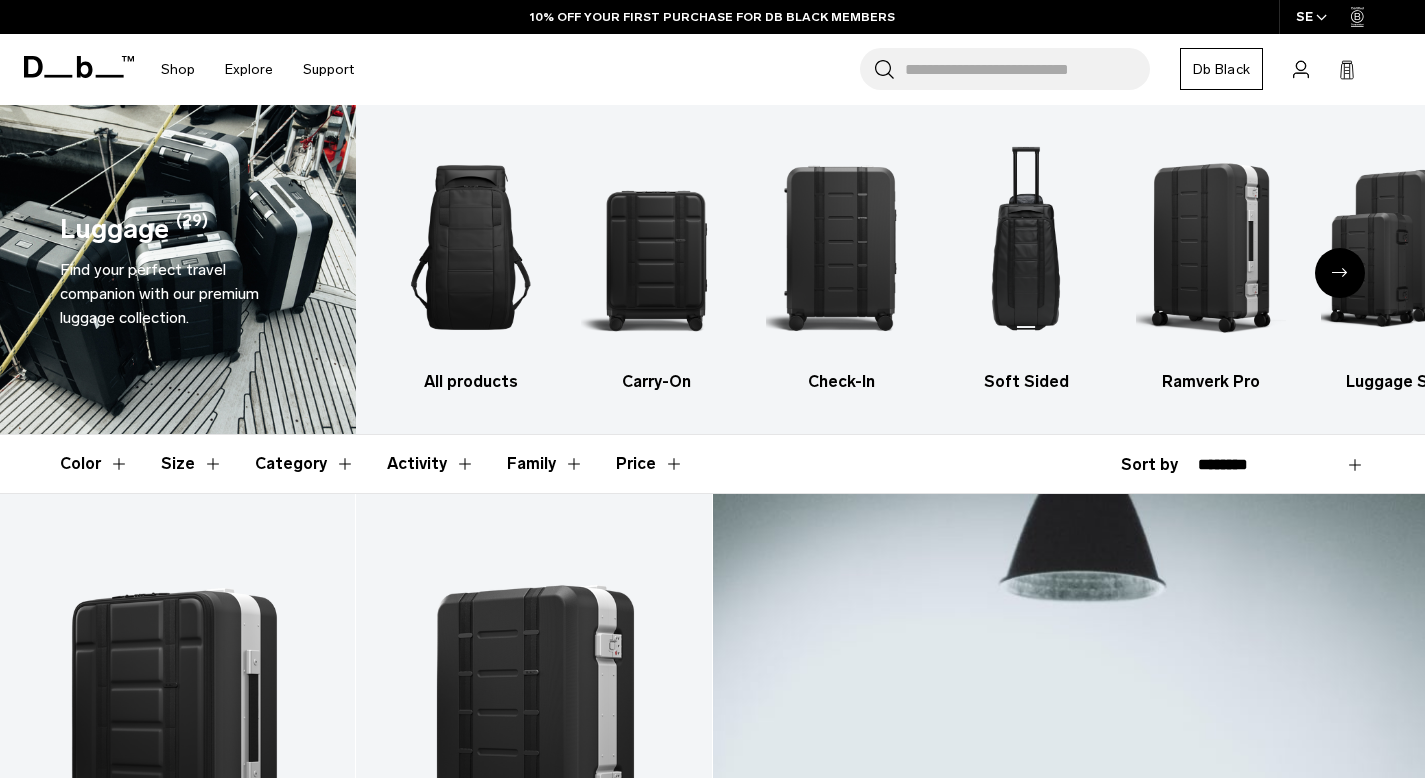 click 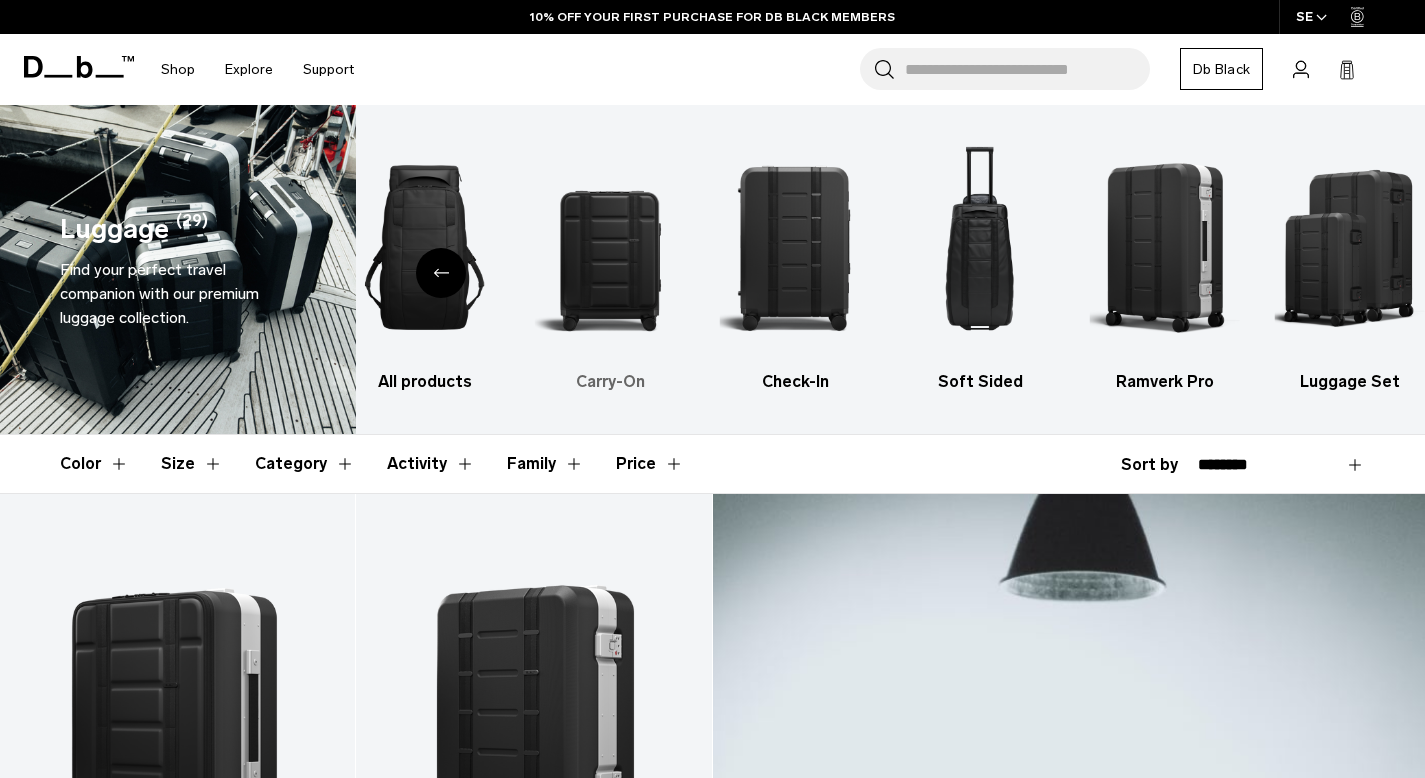 click at bounding box center (610, 247) 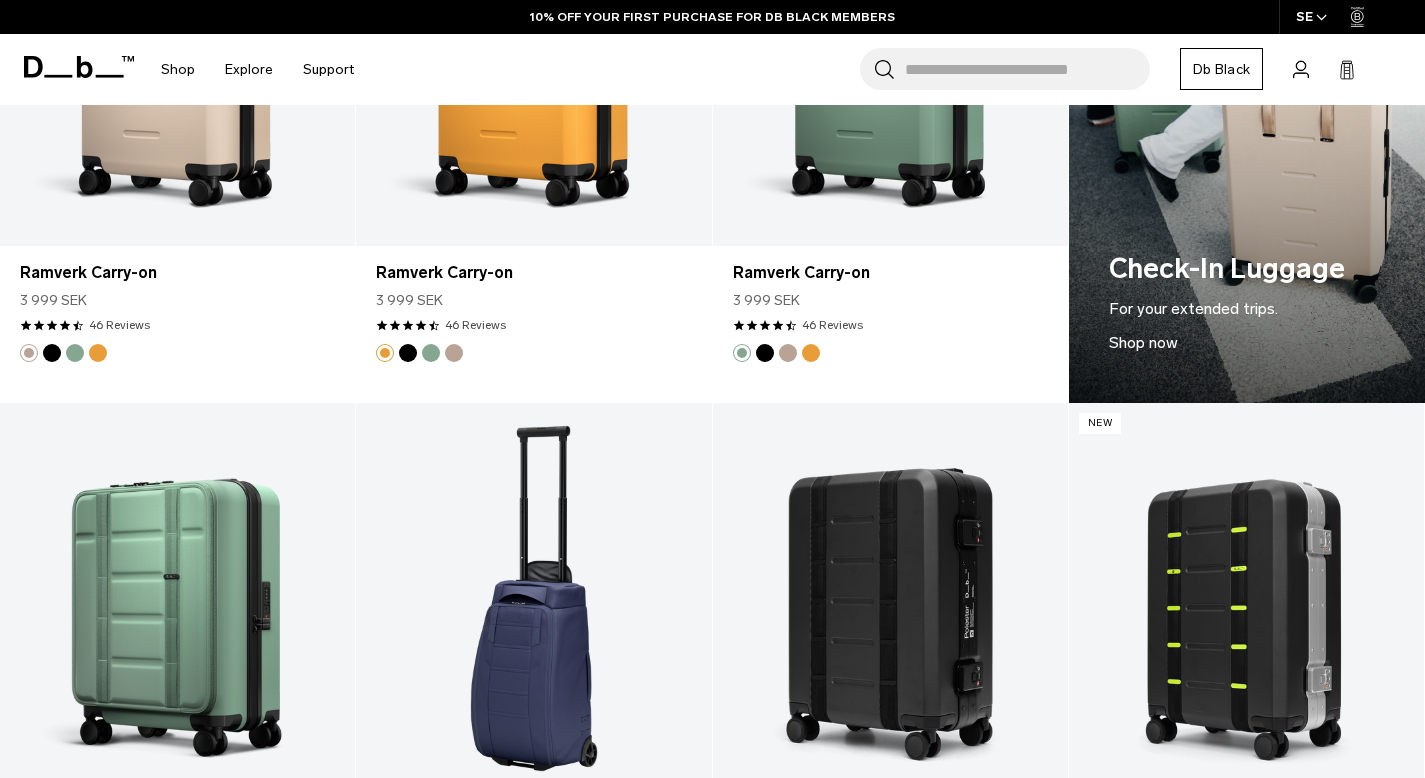 scroll, scrollTop: 0, scrollLeft: 0, axis: both 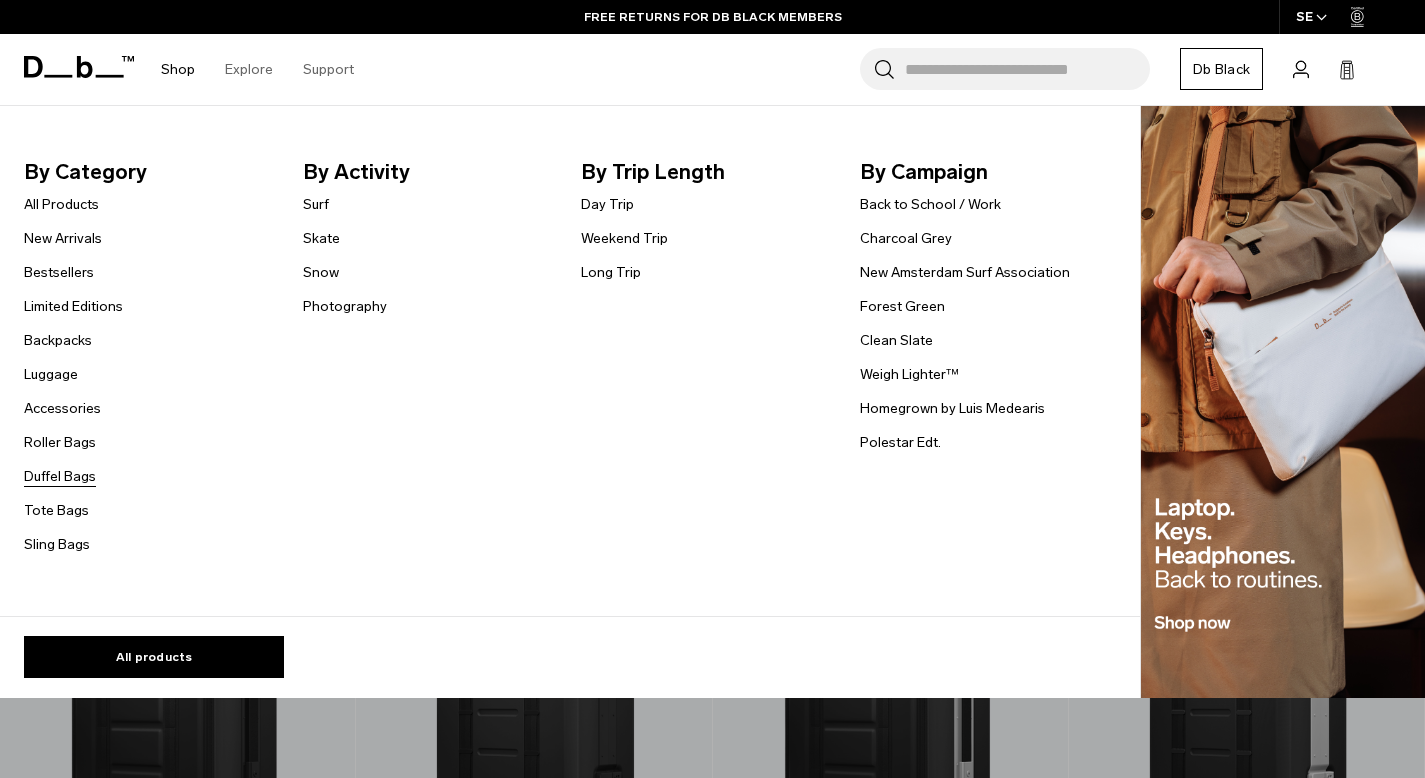 click on "Duffel Bags" at bounding box center [60, 476] 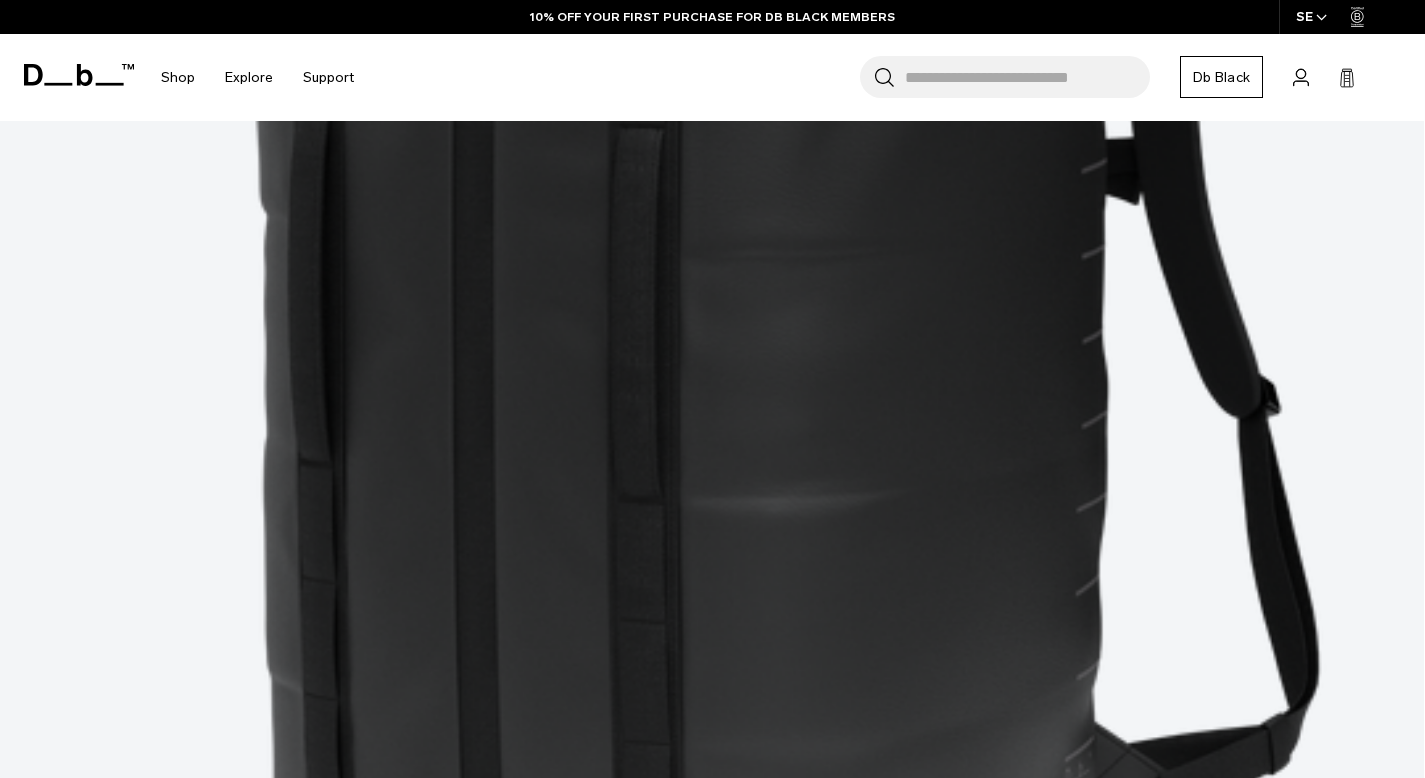 scroll, scrollTop: 957, scrollLeft: 0, axis: vertical 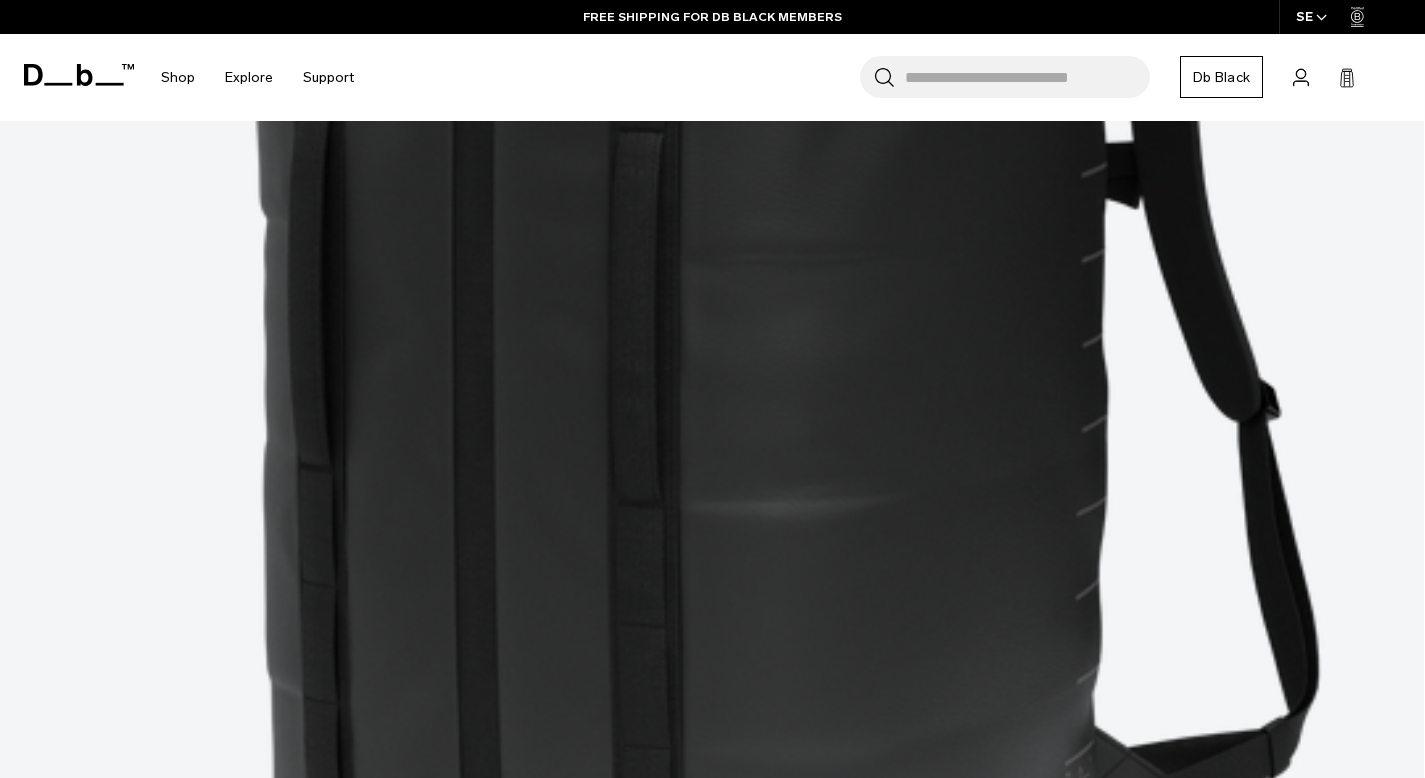 click at bounding box center (712, 10764) 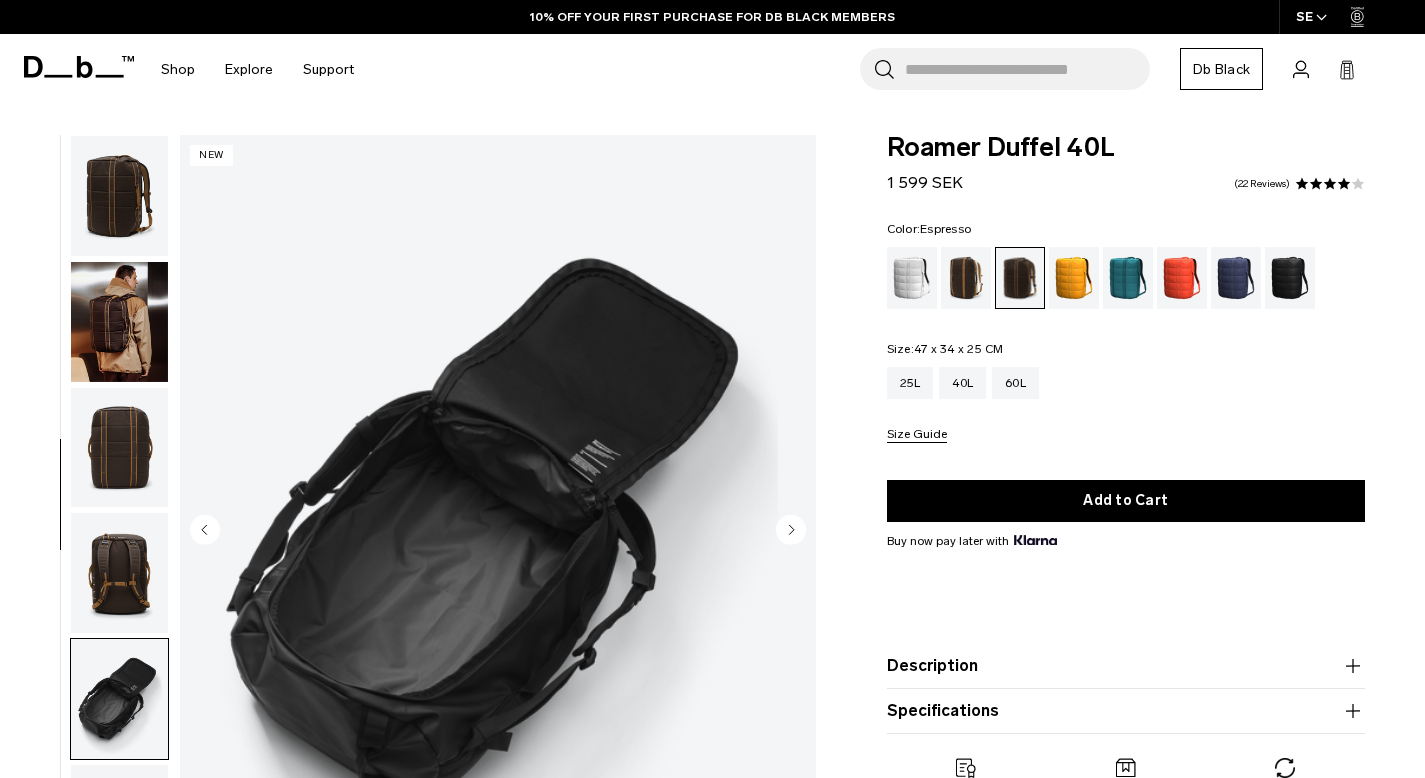 scroll, scrollTop: 0, scrollLeft: 0, axis: both 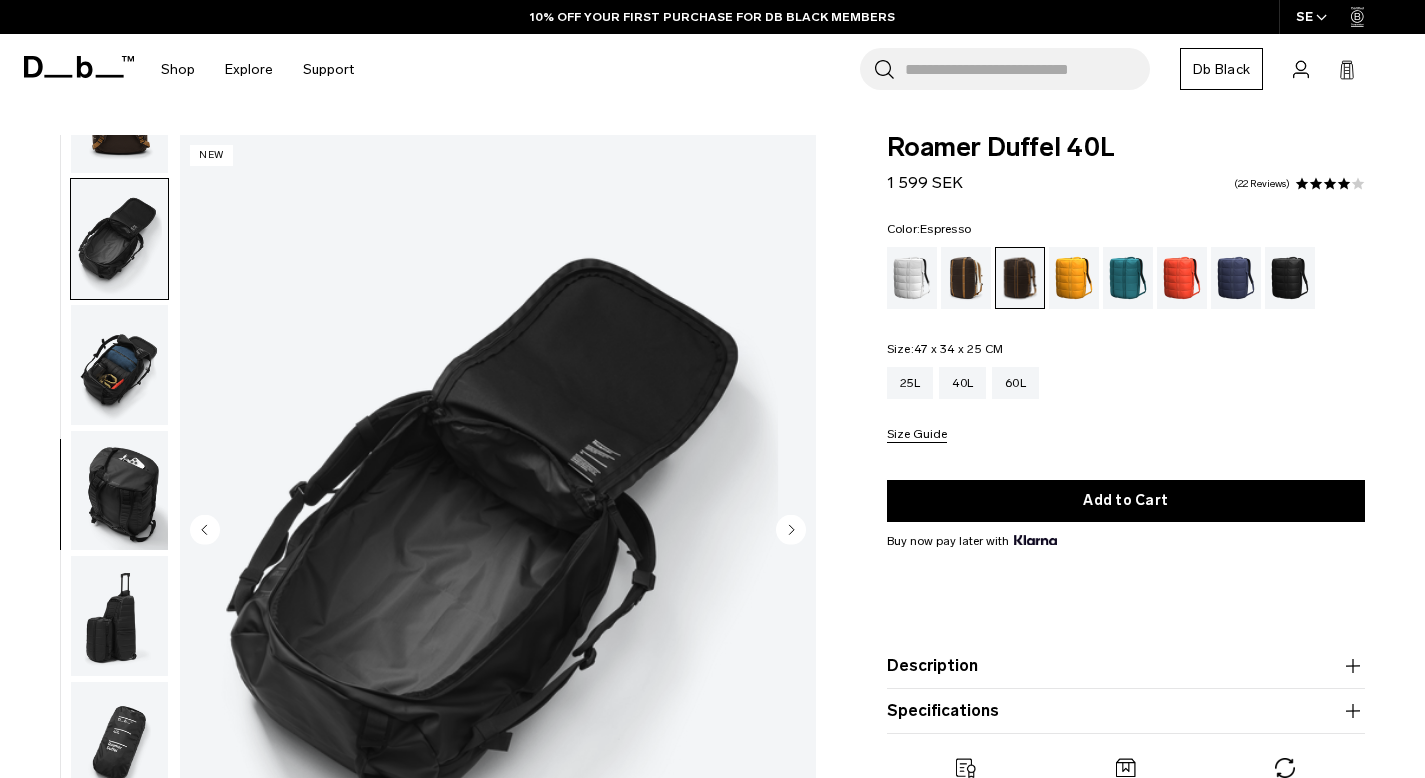 click at bounding box center (119, 365) 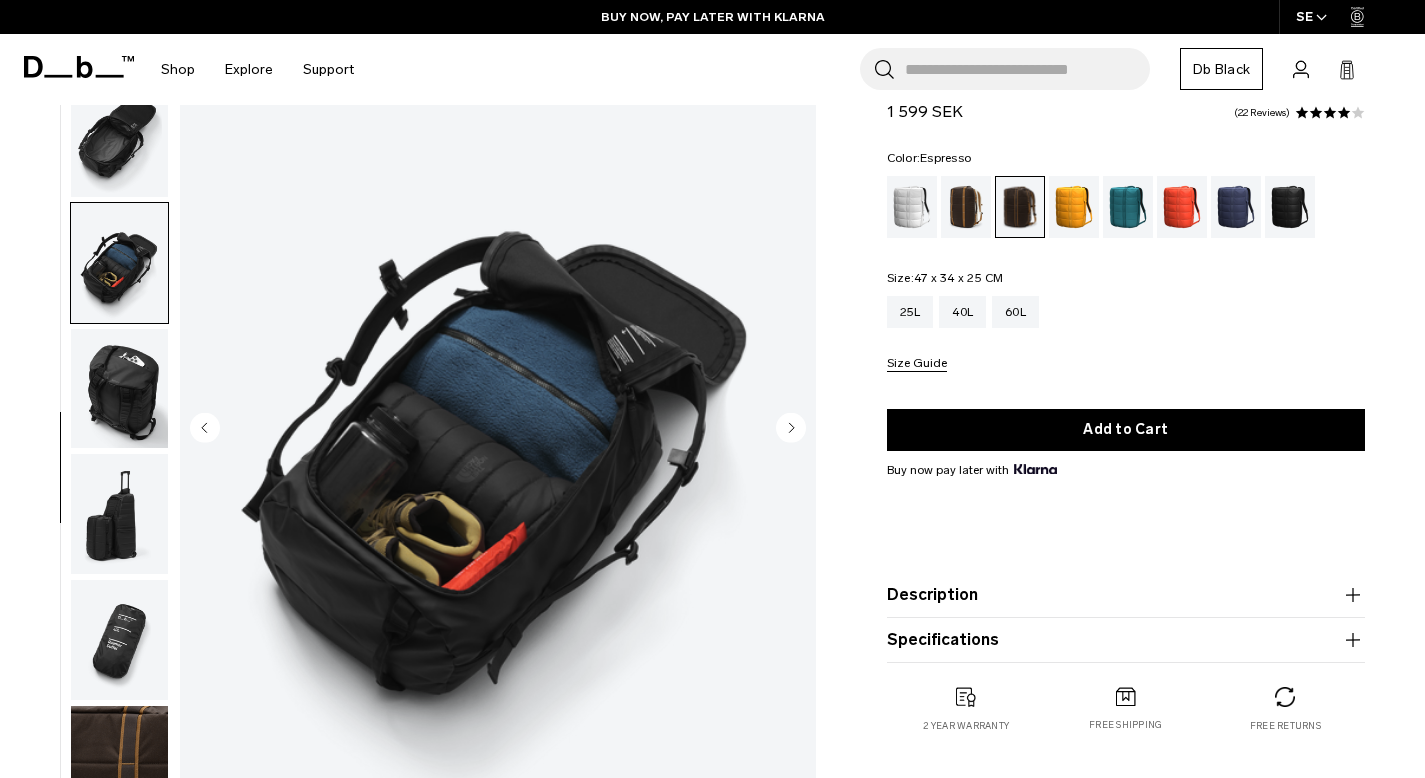 scroll, scrollTop: 109, scrollLeft: 0, axis: vertical 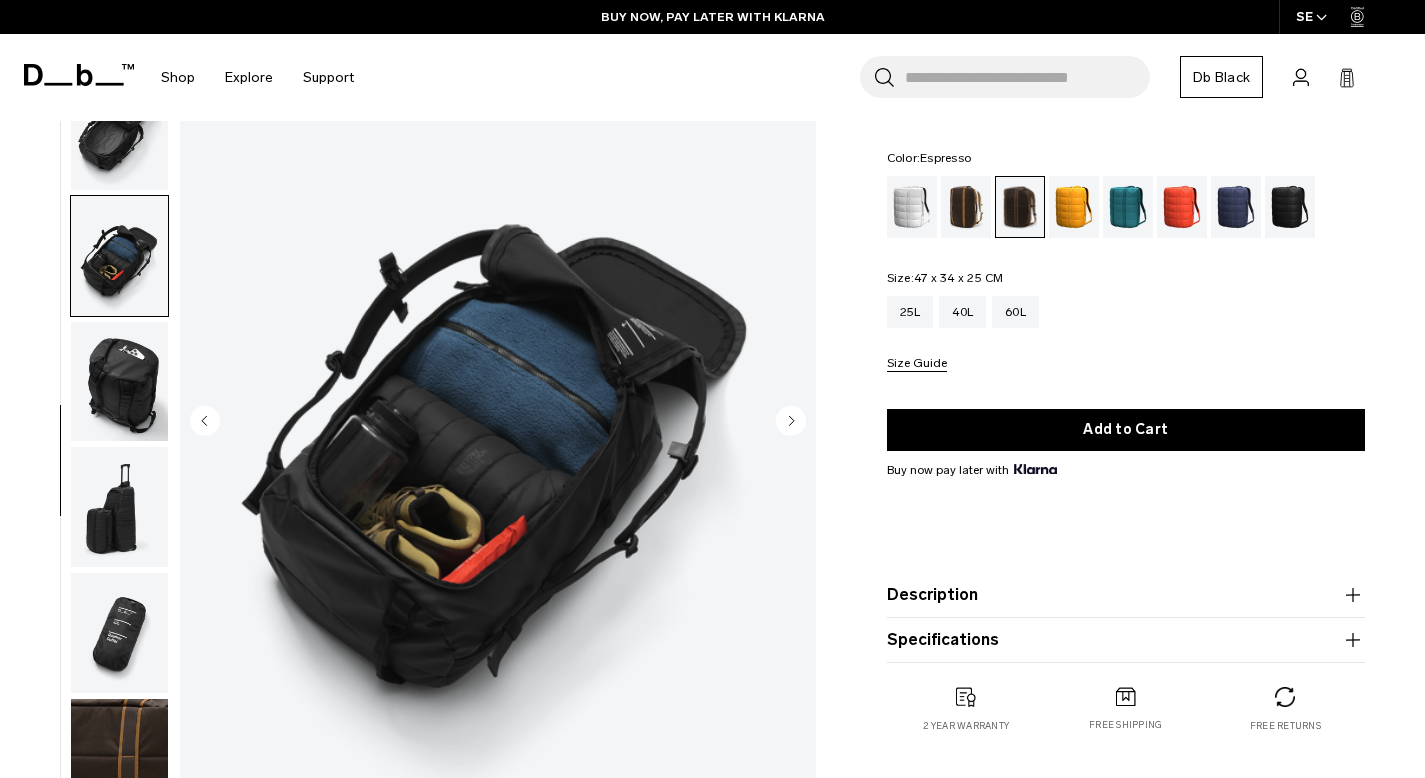 click on "Description" at bounding box center [1126, 595] 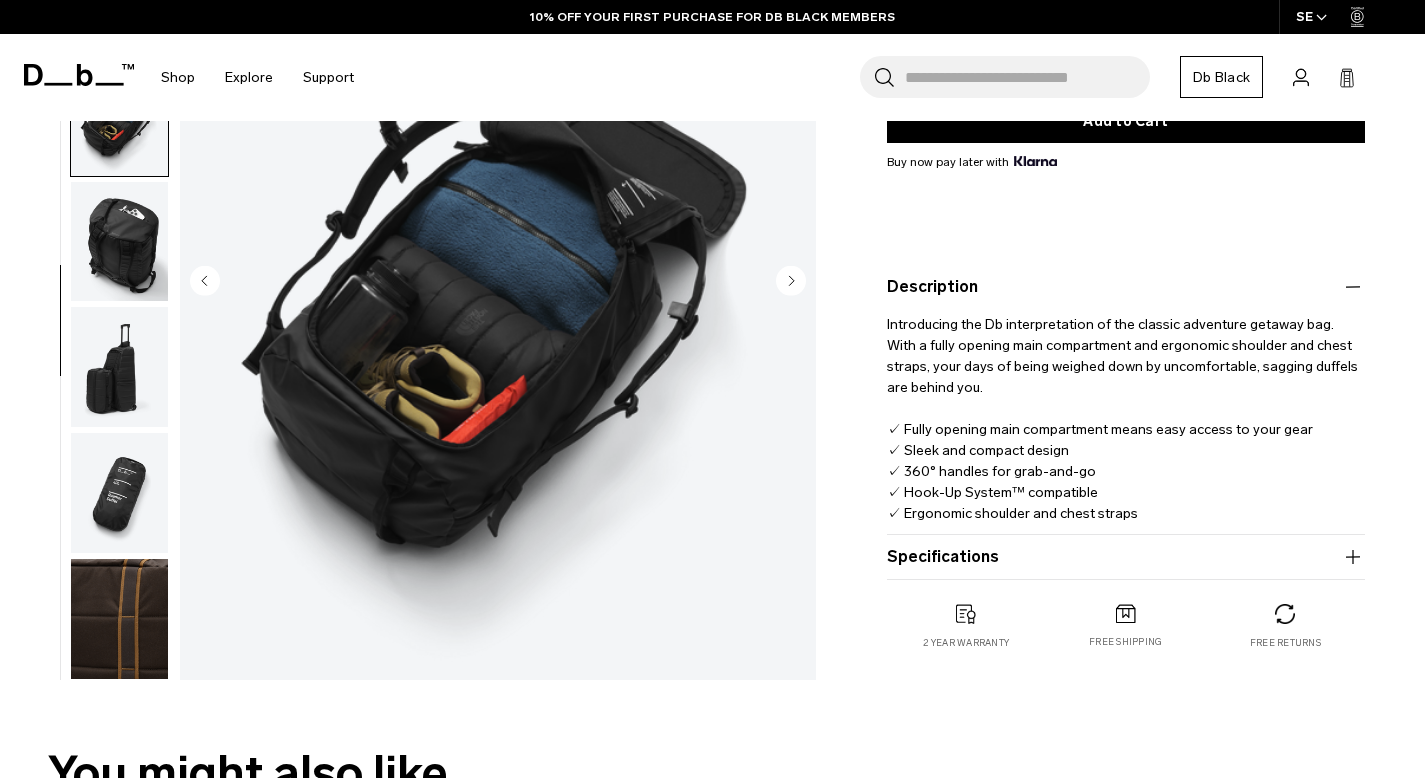 scroll, scrollTop: 405, scrollLeft: 0, axis: vertical 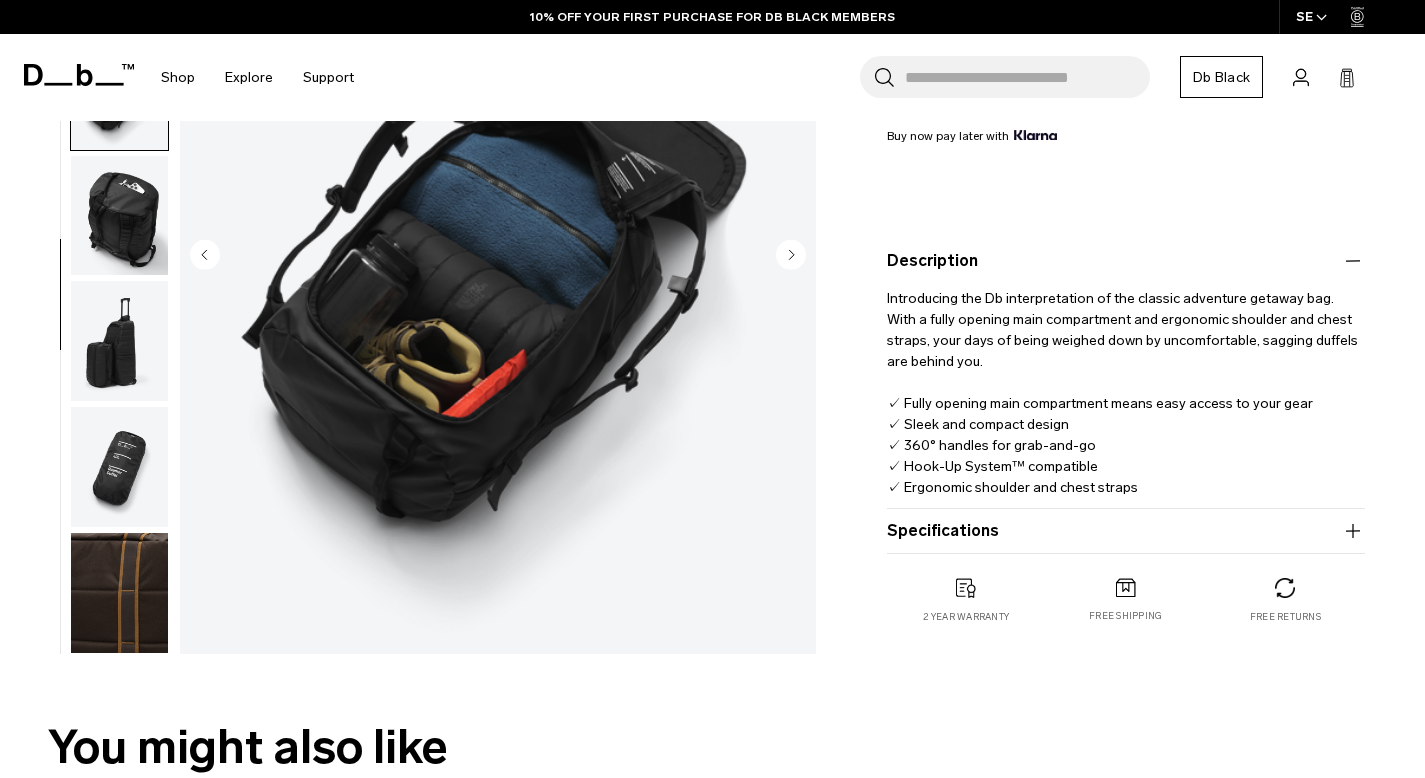 click on "Specifications" at bounding box center [1126, 531] 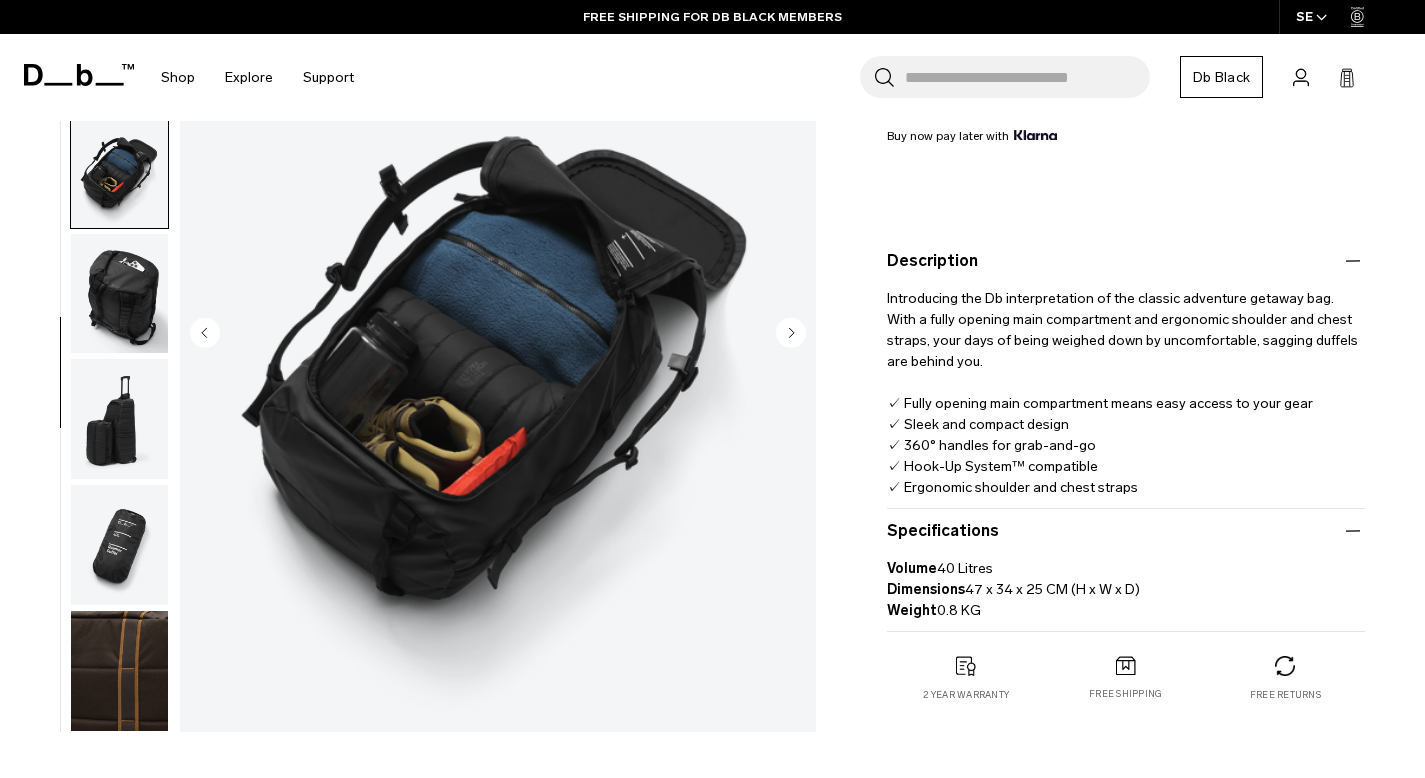 click at bounding box center (119, 293) 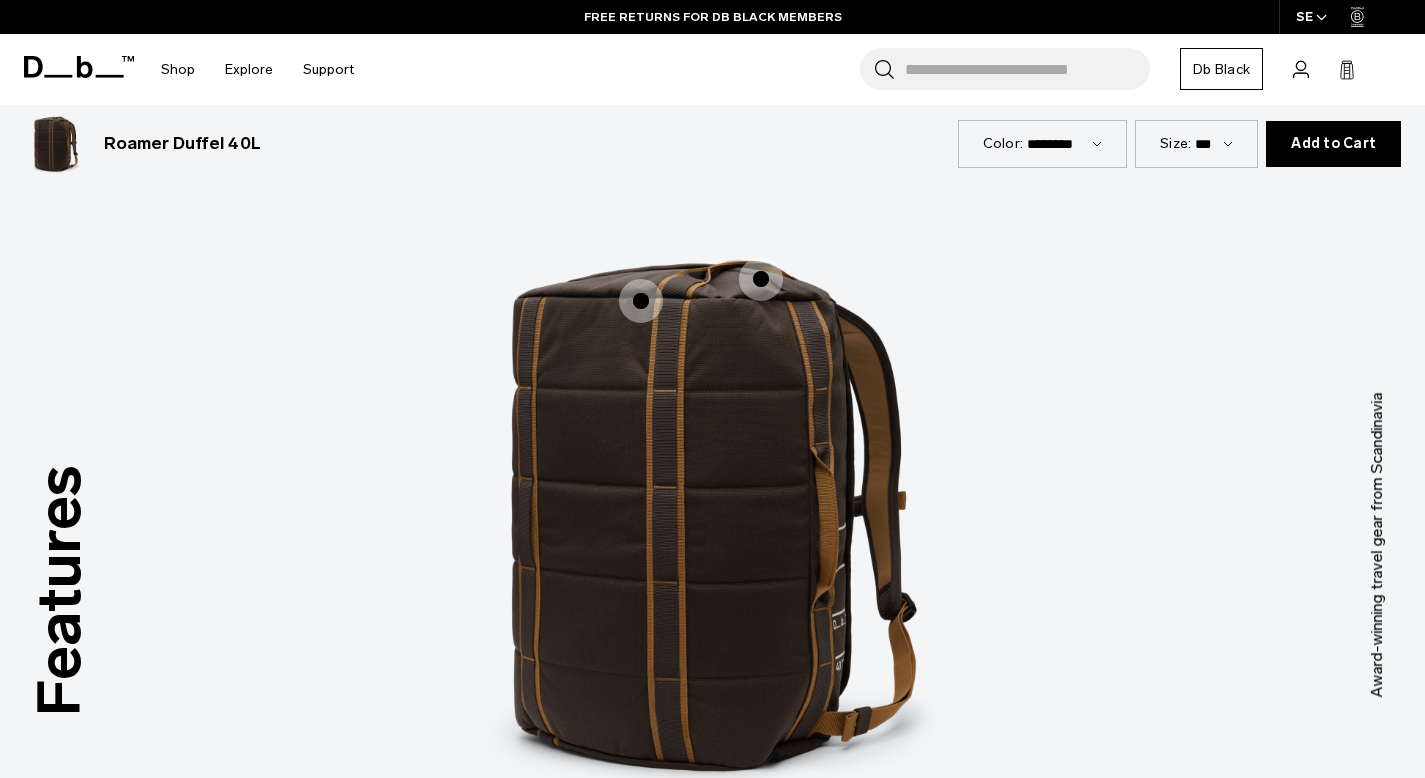 scroll, scrollTop: 2498, scrollLeft: 0, axis: vertical 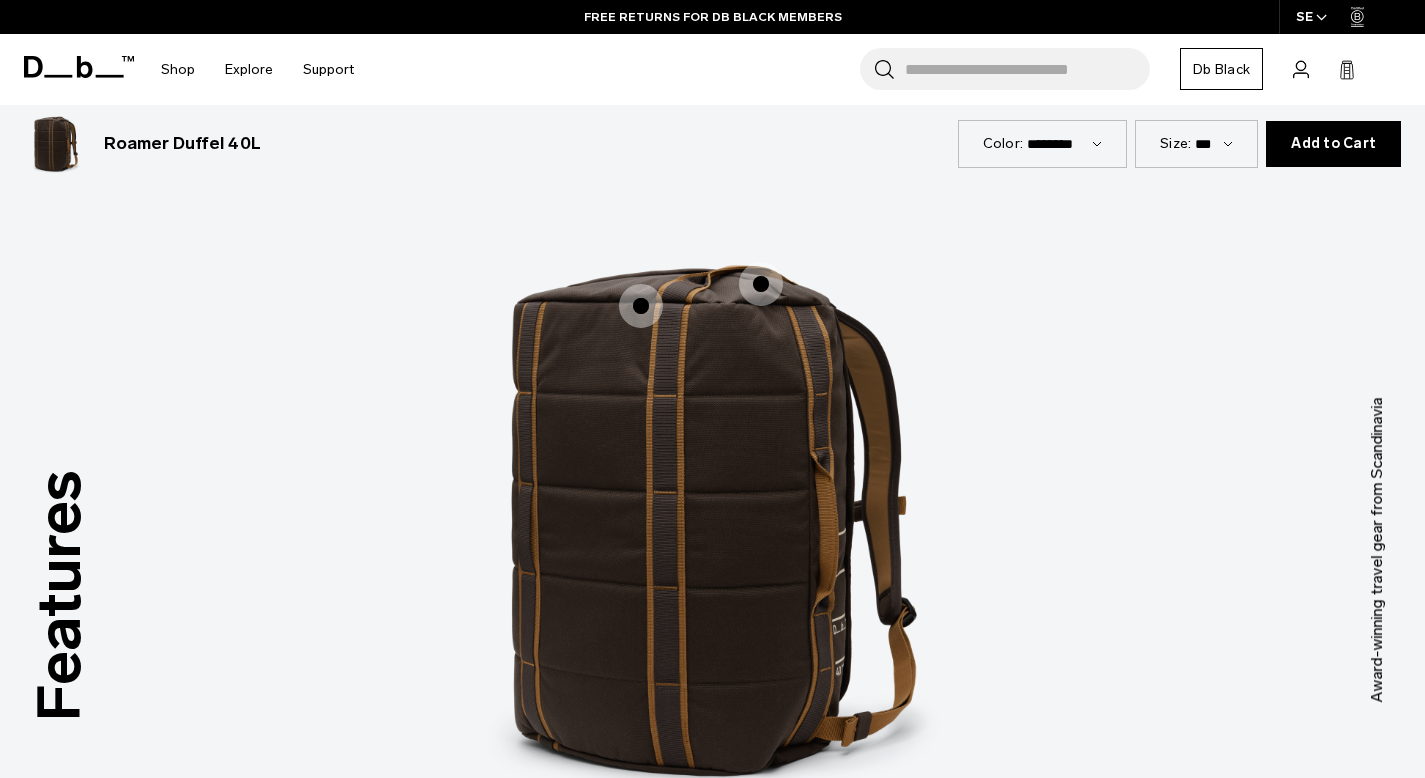 click at bounding box center [641, 306] 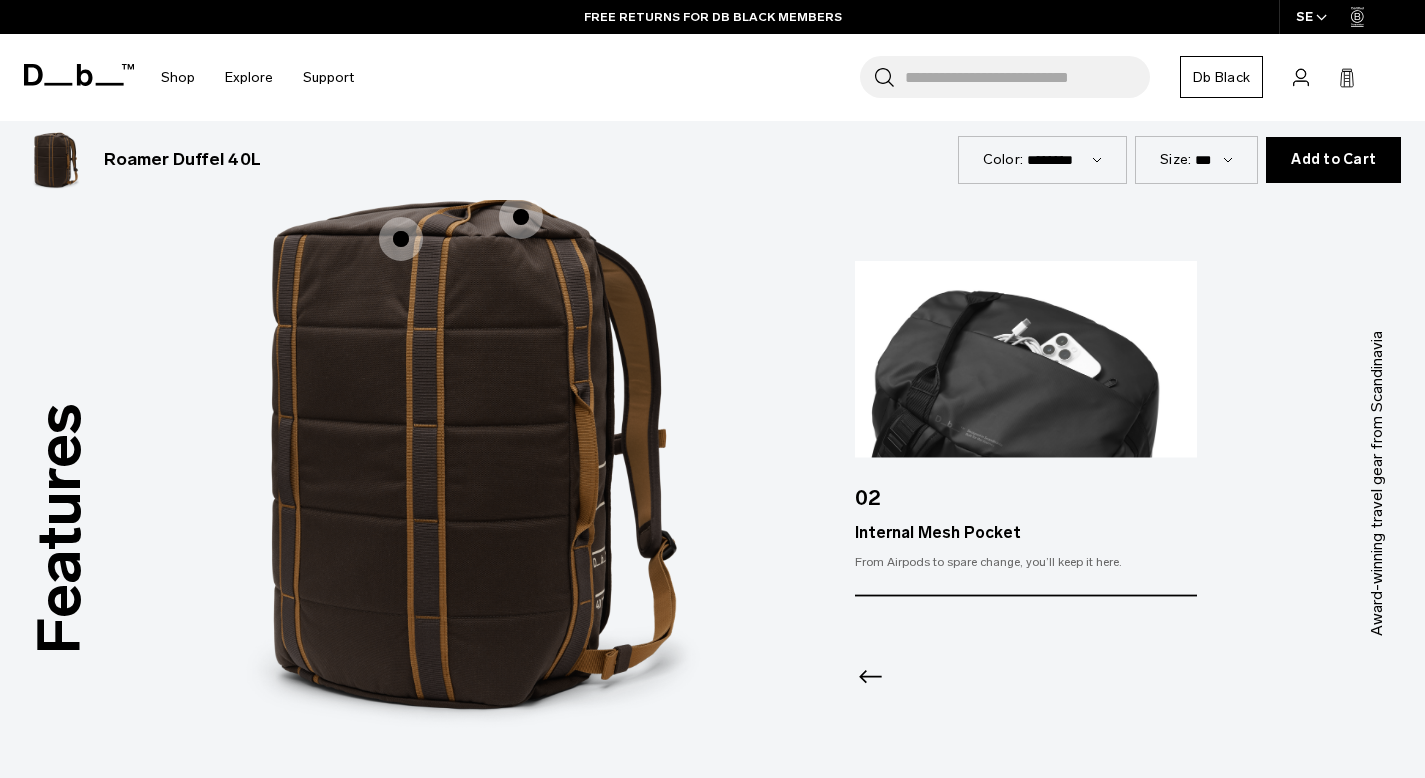 scroll, scrollTop: 2570, scrollLeft: 0, axis: vertical 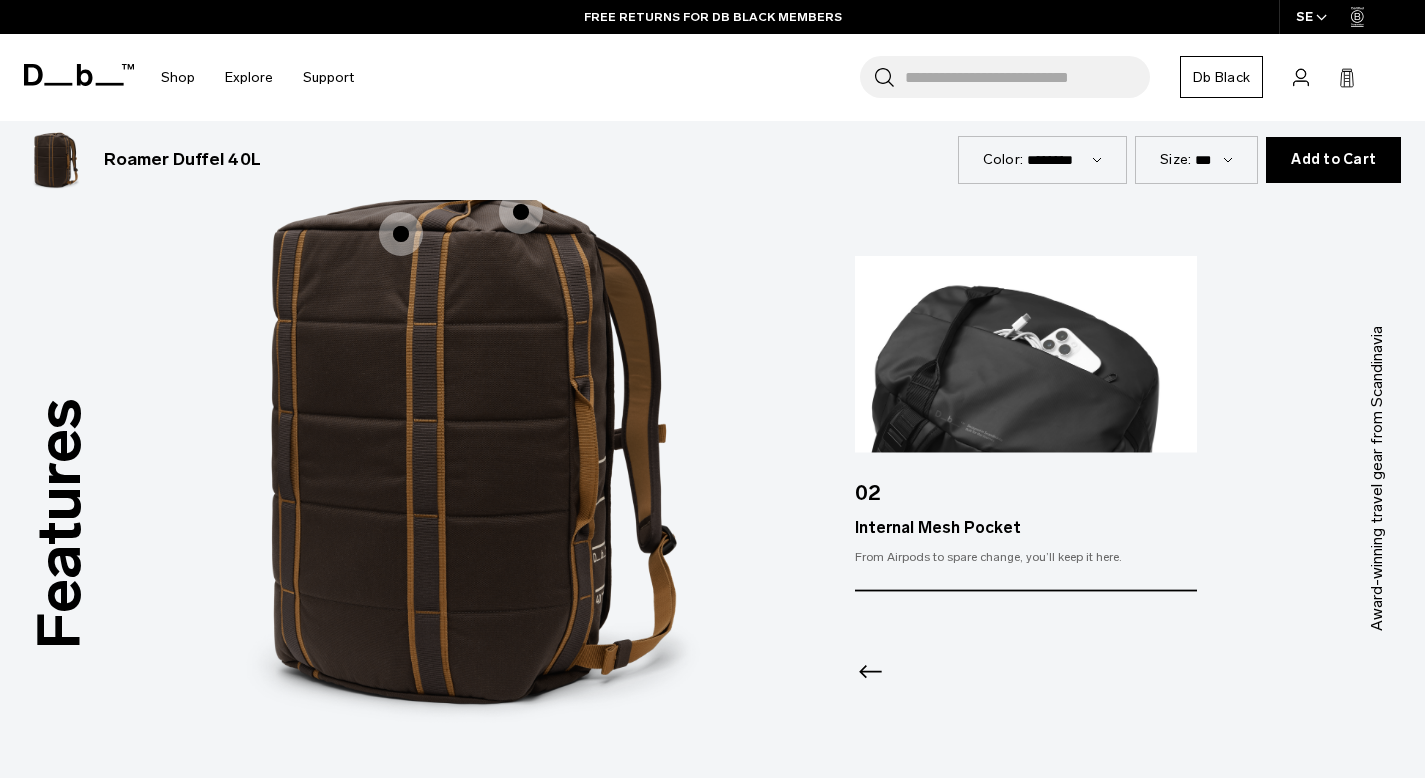 click at bounding box center (401, 234) 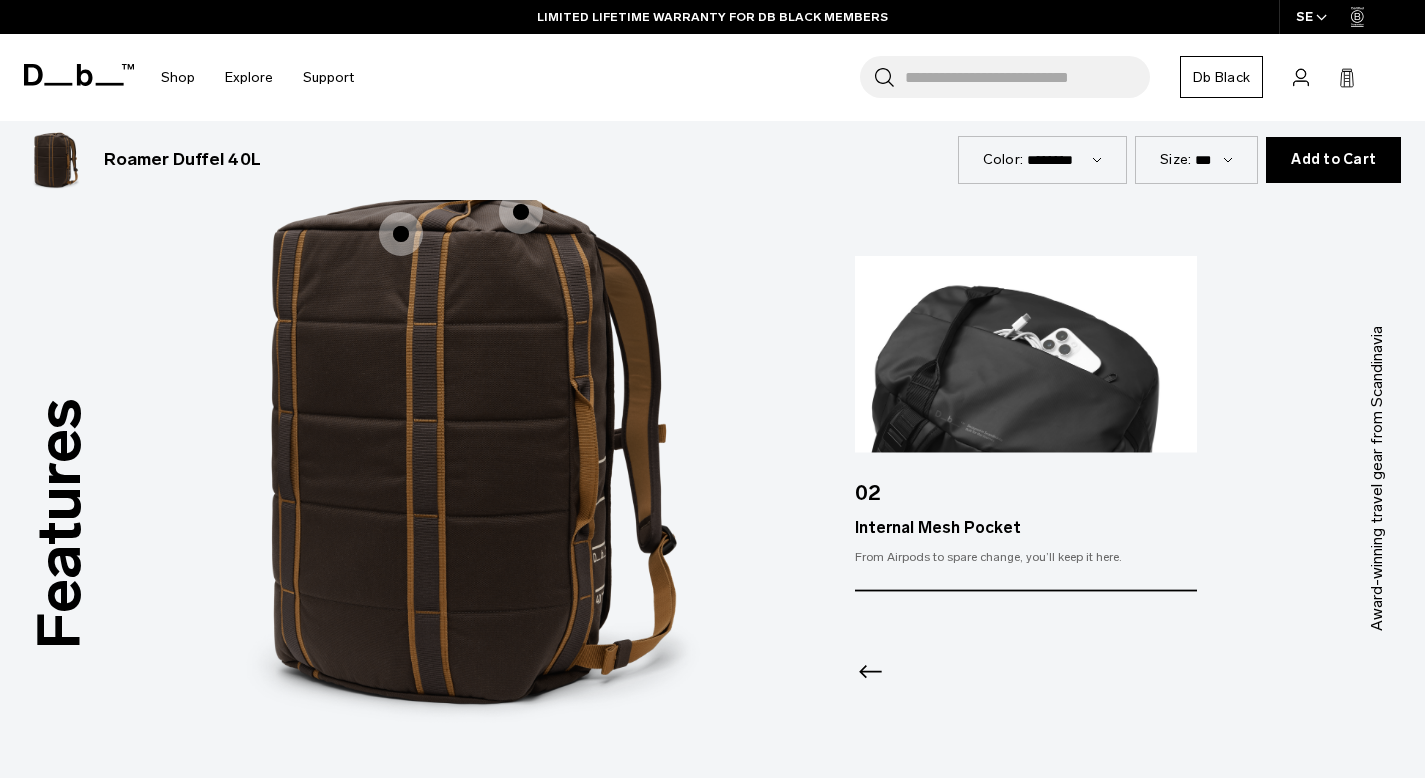 click at bounding box center [521, 212] 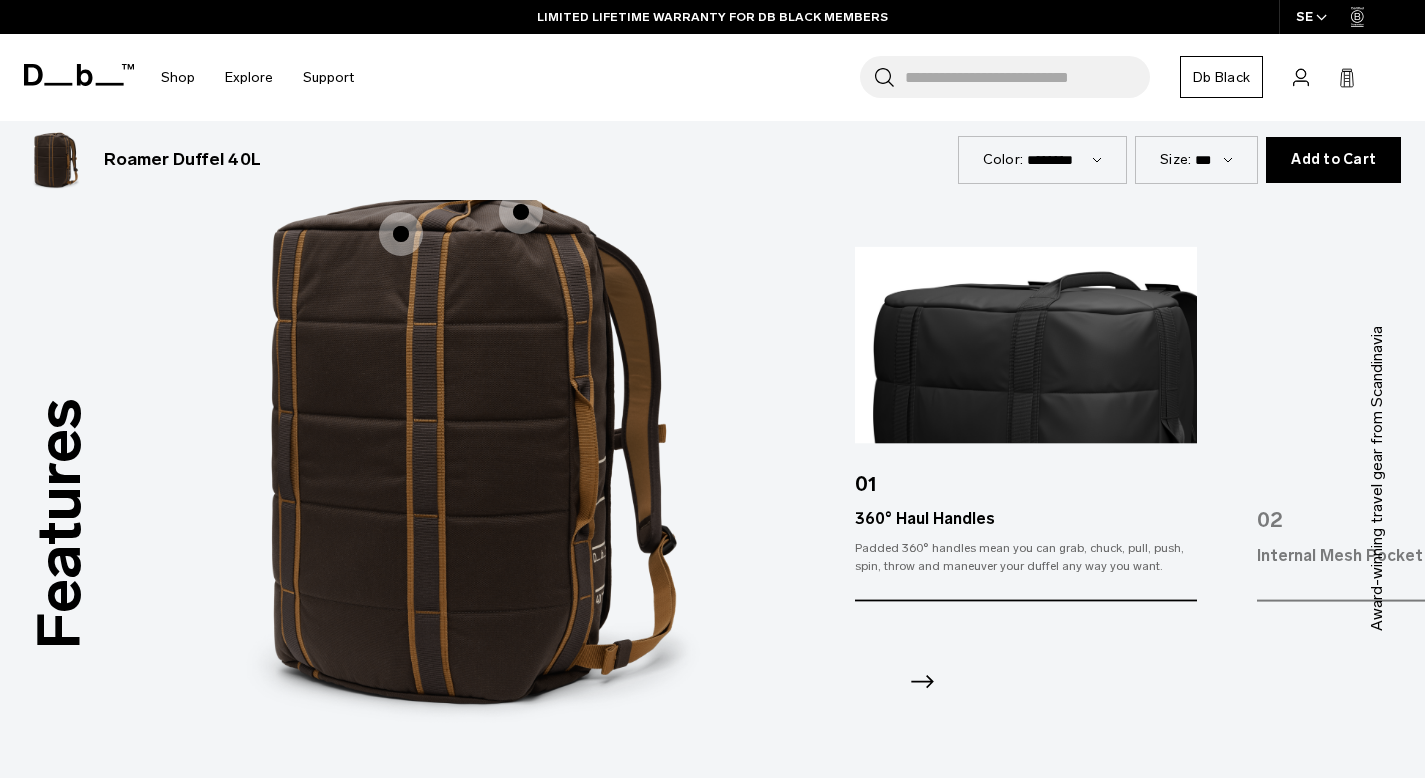 click at bounding box center [401, 234] 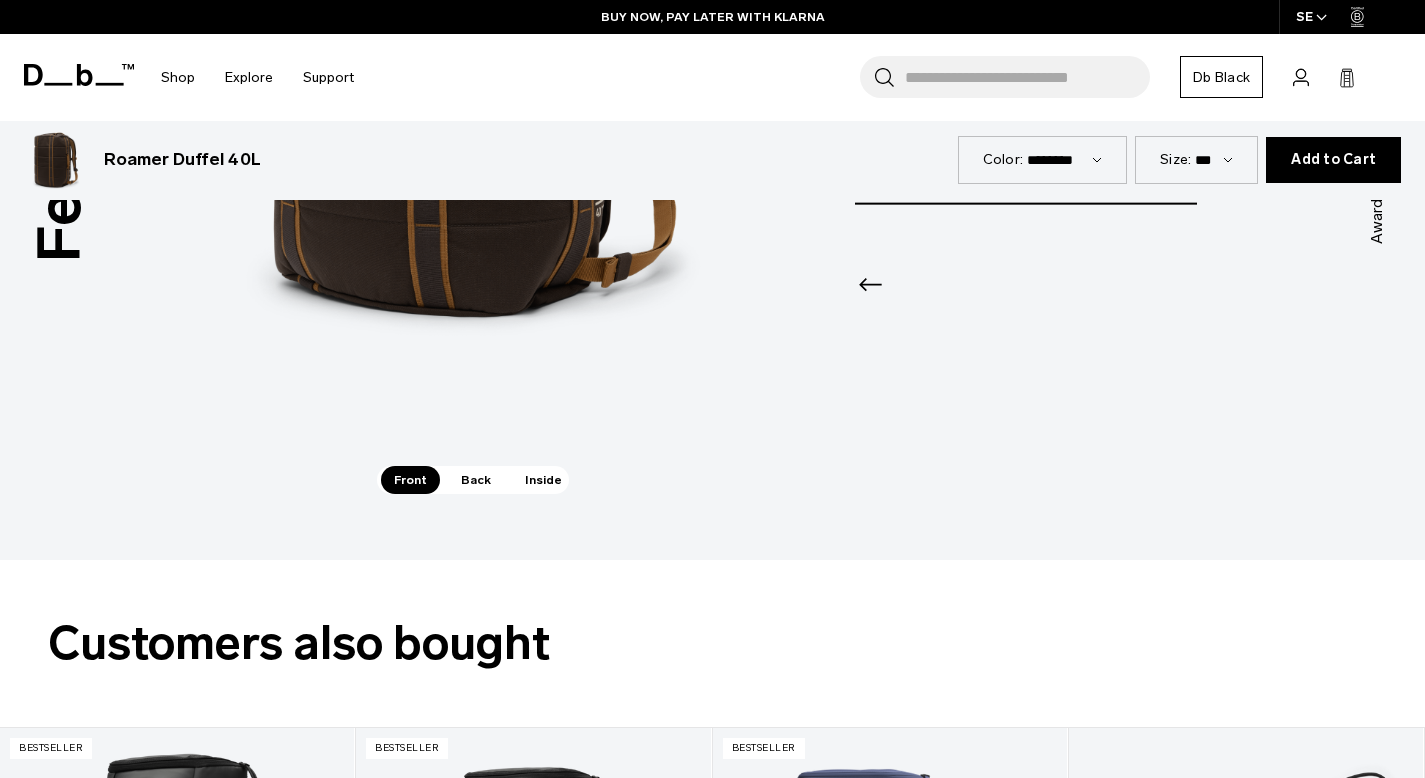 scroll, scrollTop: 2984, scrollLeft: 0, axis: vertical 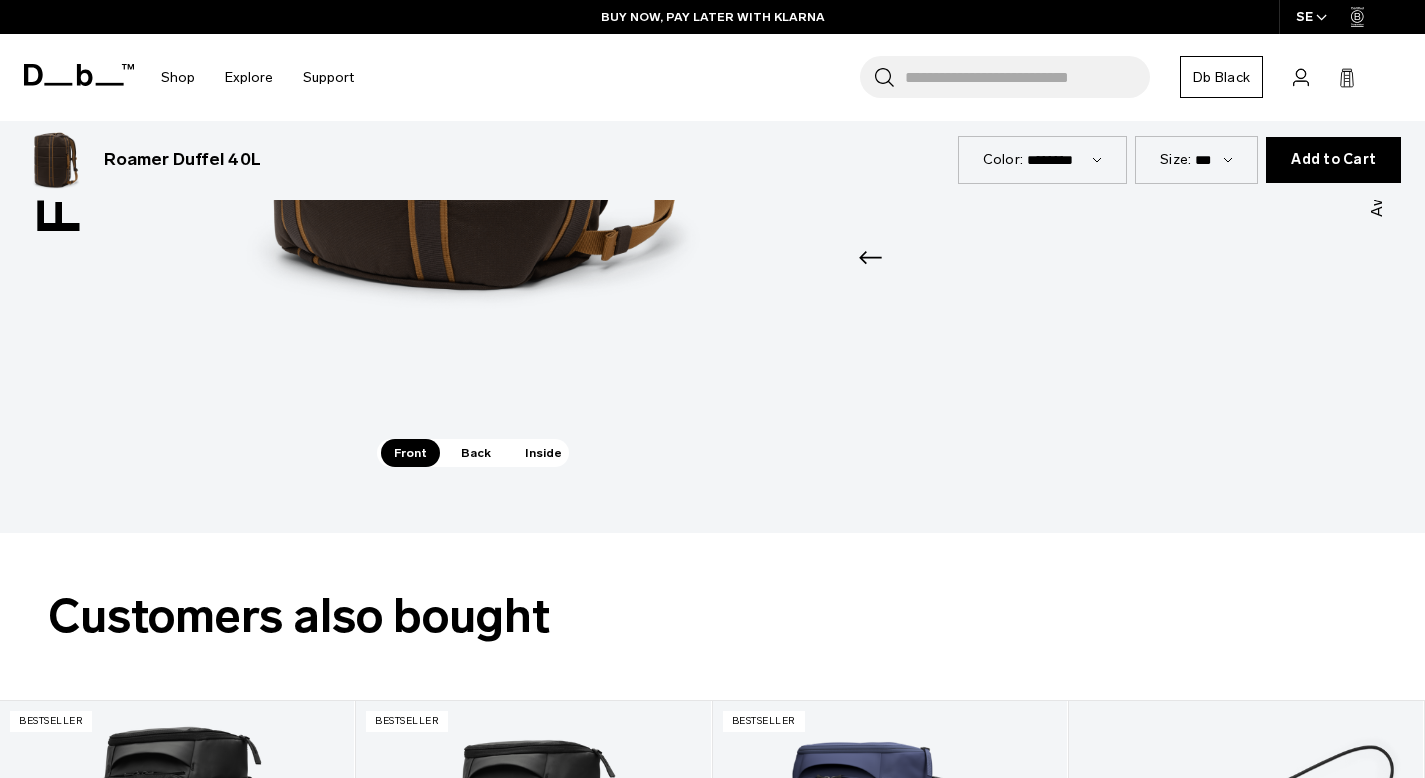 click on "Back" at bounding box center [476, 453] 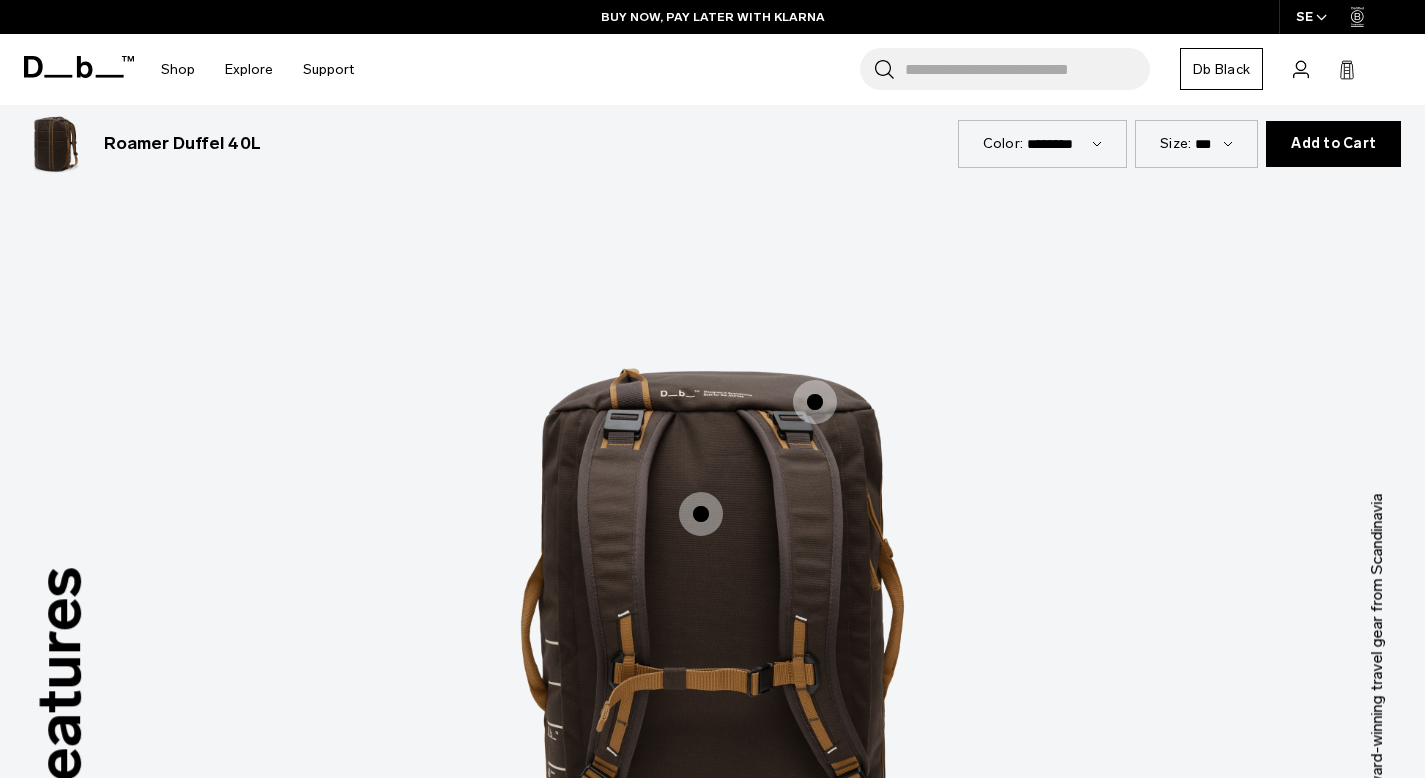 scroll, scrollTop: 2395, scrollLeft: 0, axis: vertical 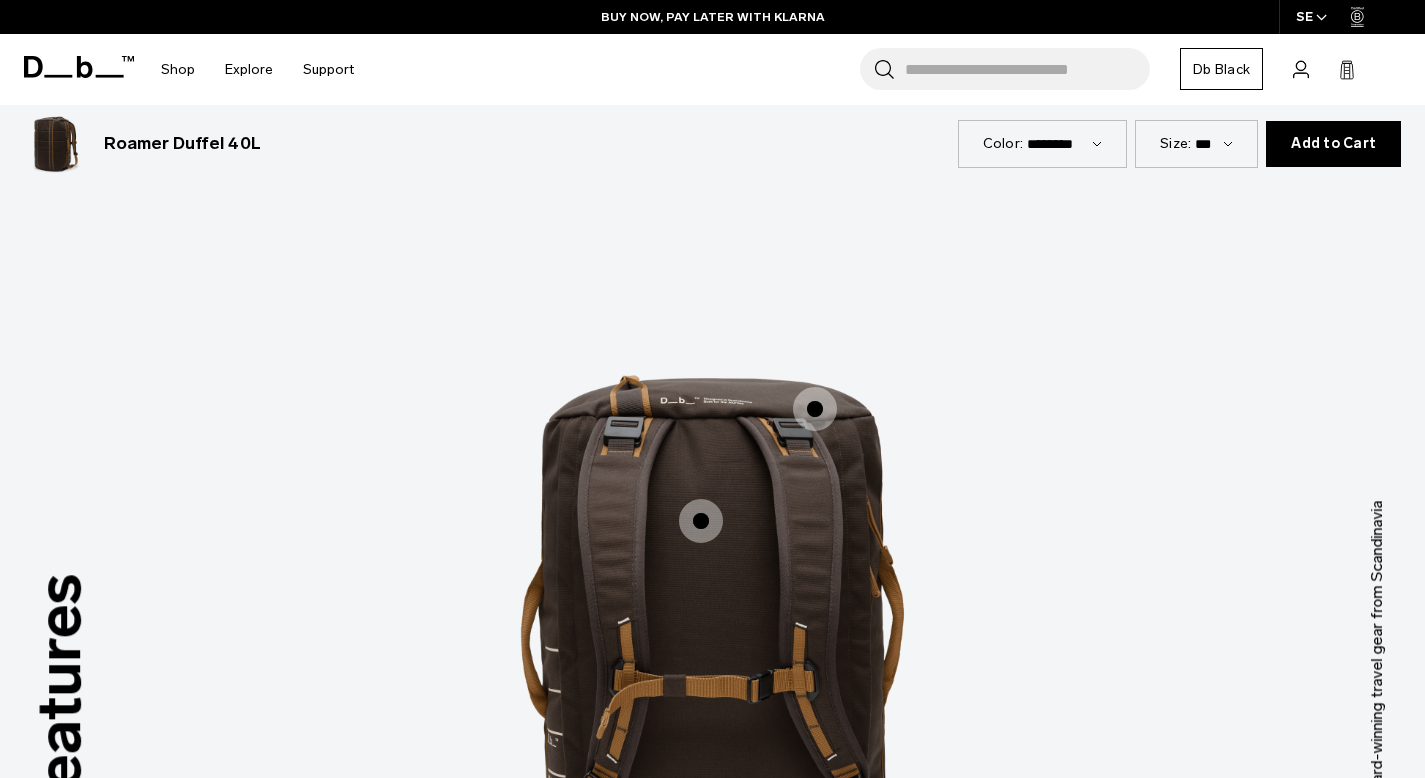 click at bounding box center (815, 409) 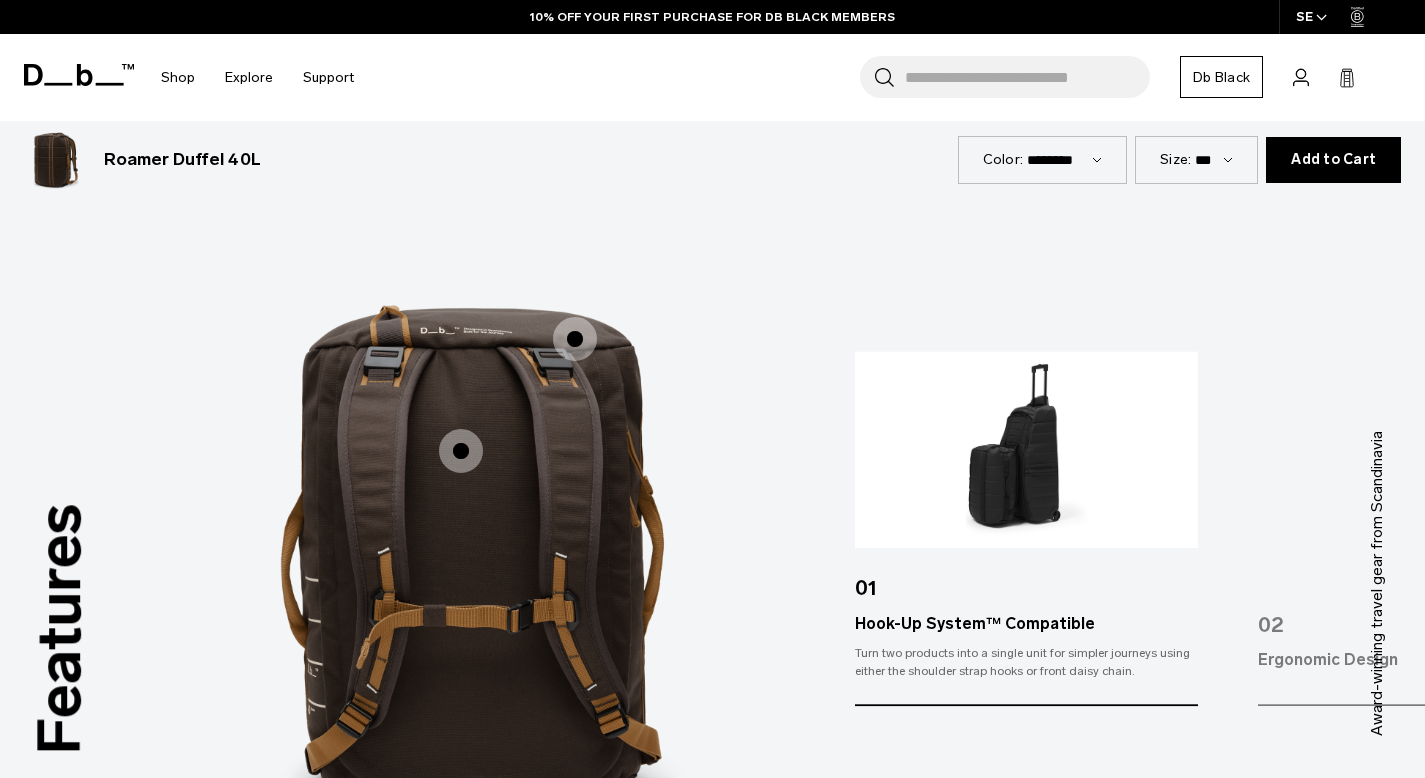 scroll, scrollTop: 2459, scrollLeft: 0, axis: vertical 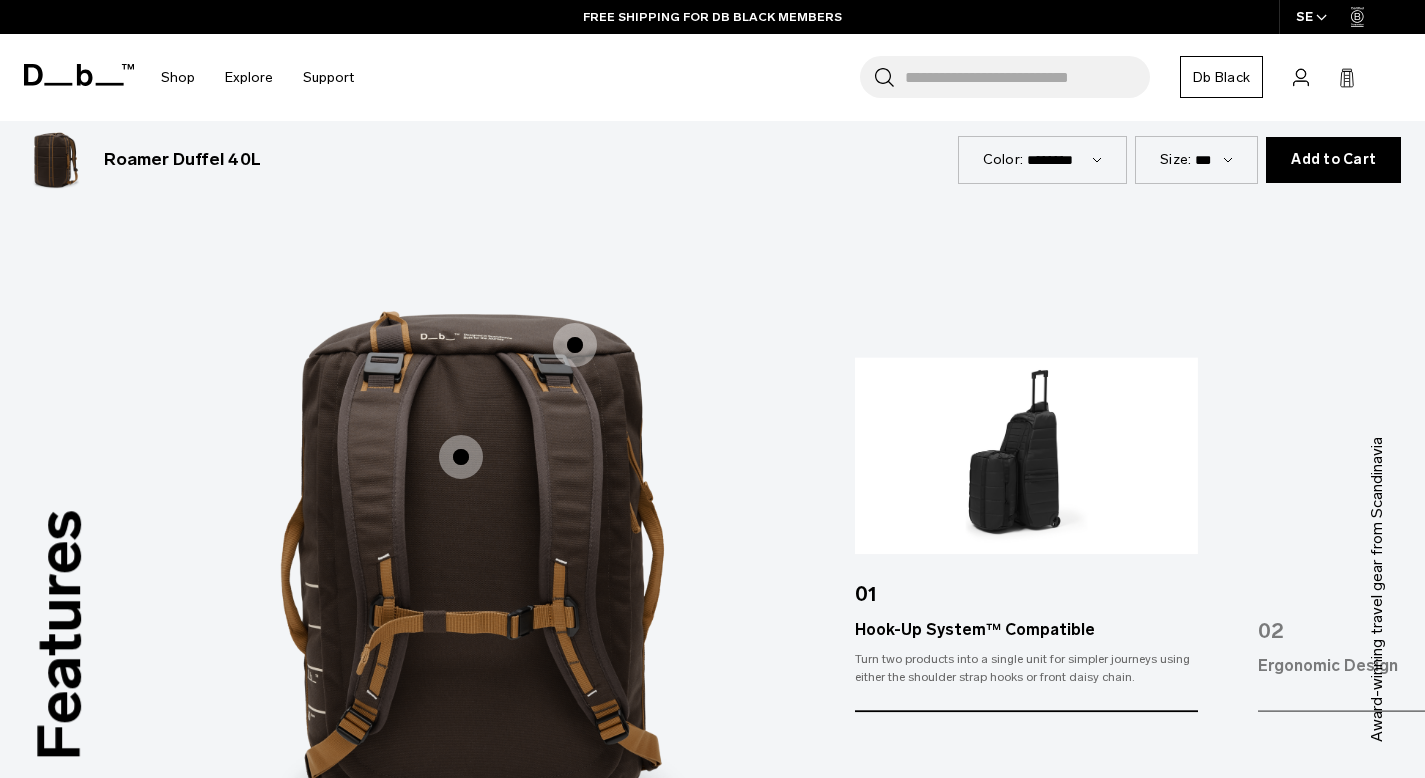 click at bounding box center (461, 457) 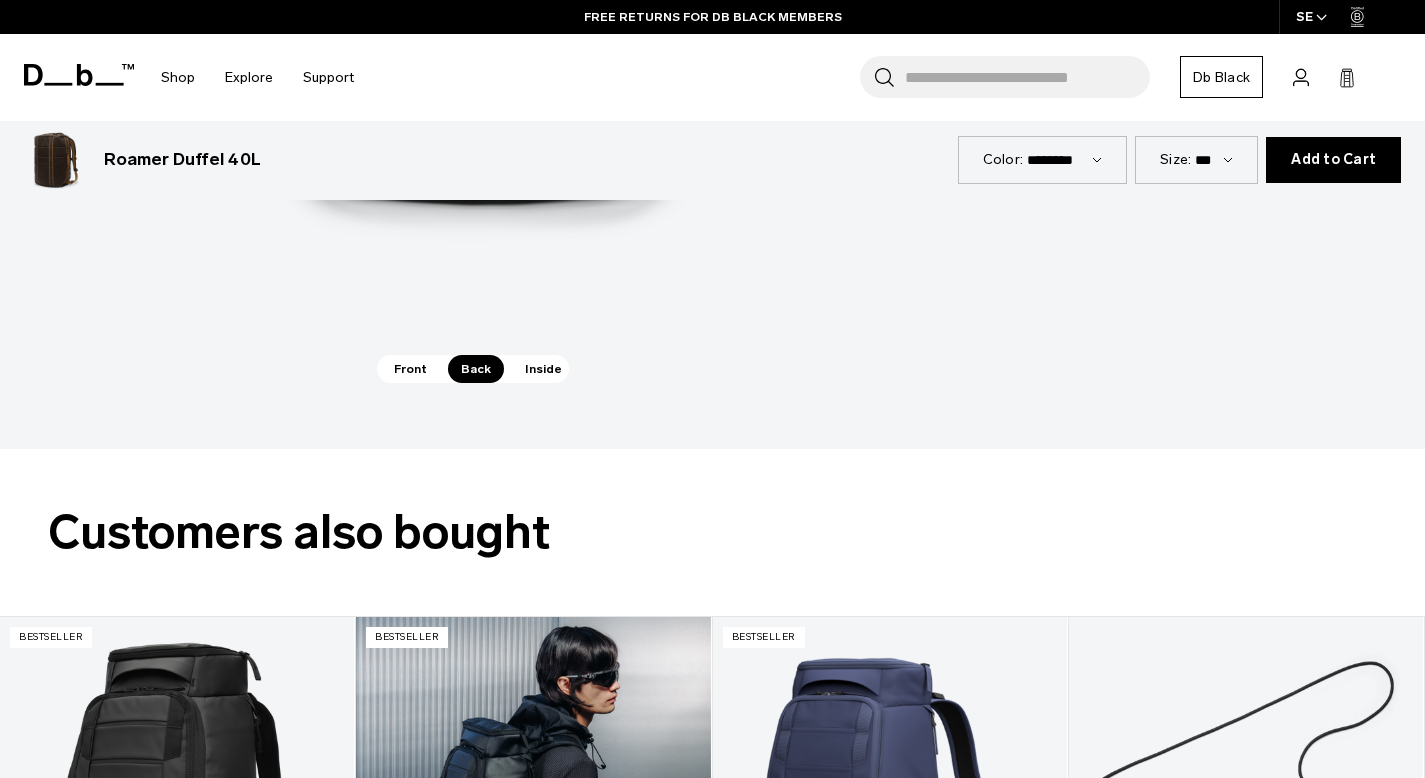 scroll, scrollTop: 2935, scrollLeft: 0, axis: vertical 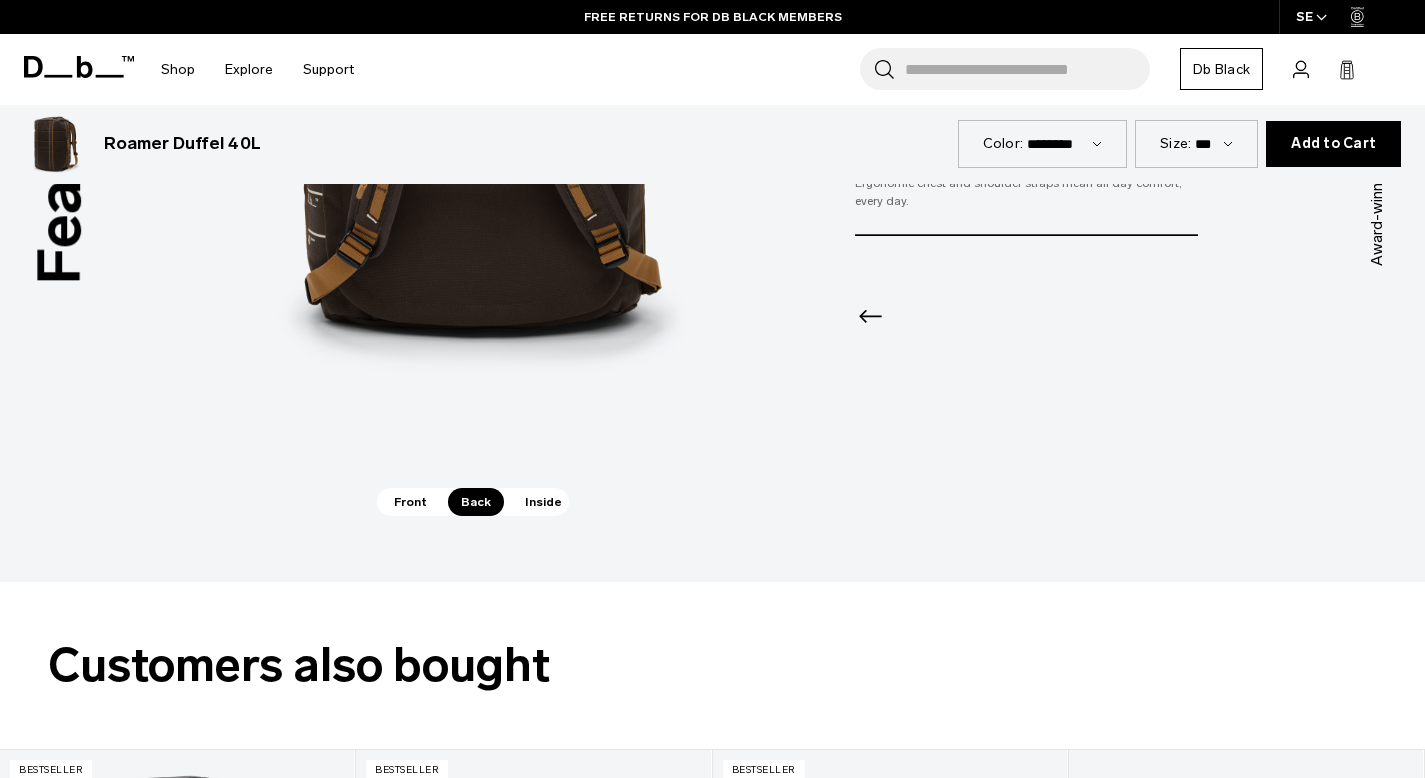 click on "Inside" at bounding box center [543, 502] 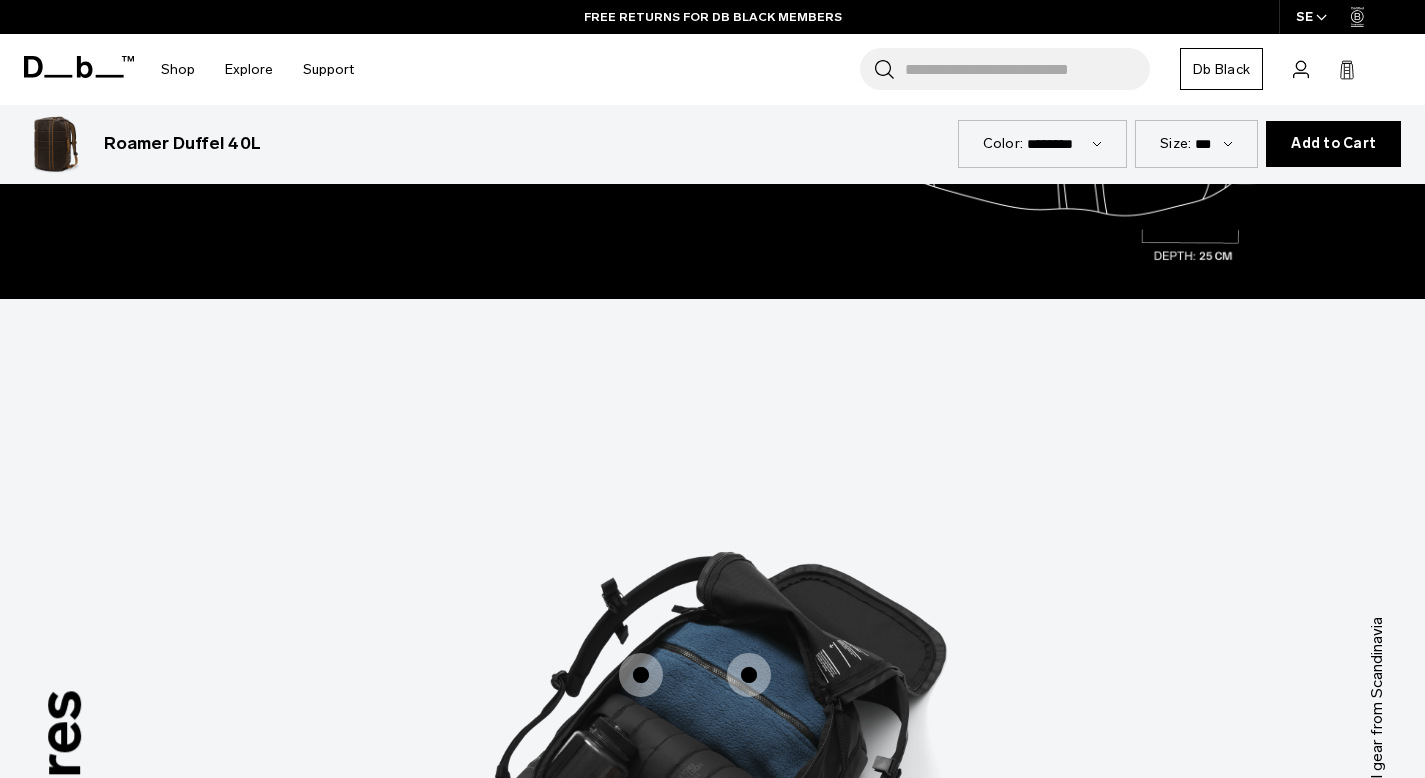 scroll, scrollTop: 2487, scrollLeft: 0, axis: vertical 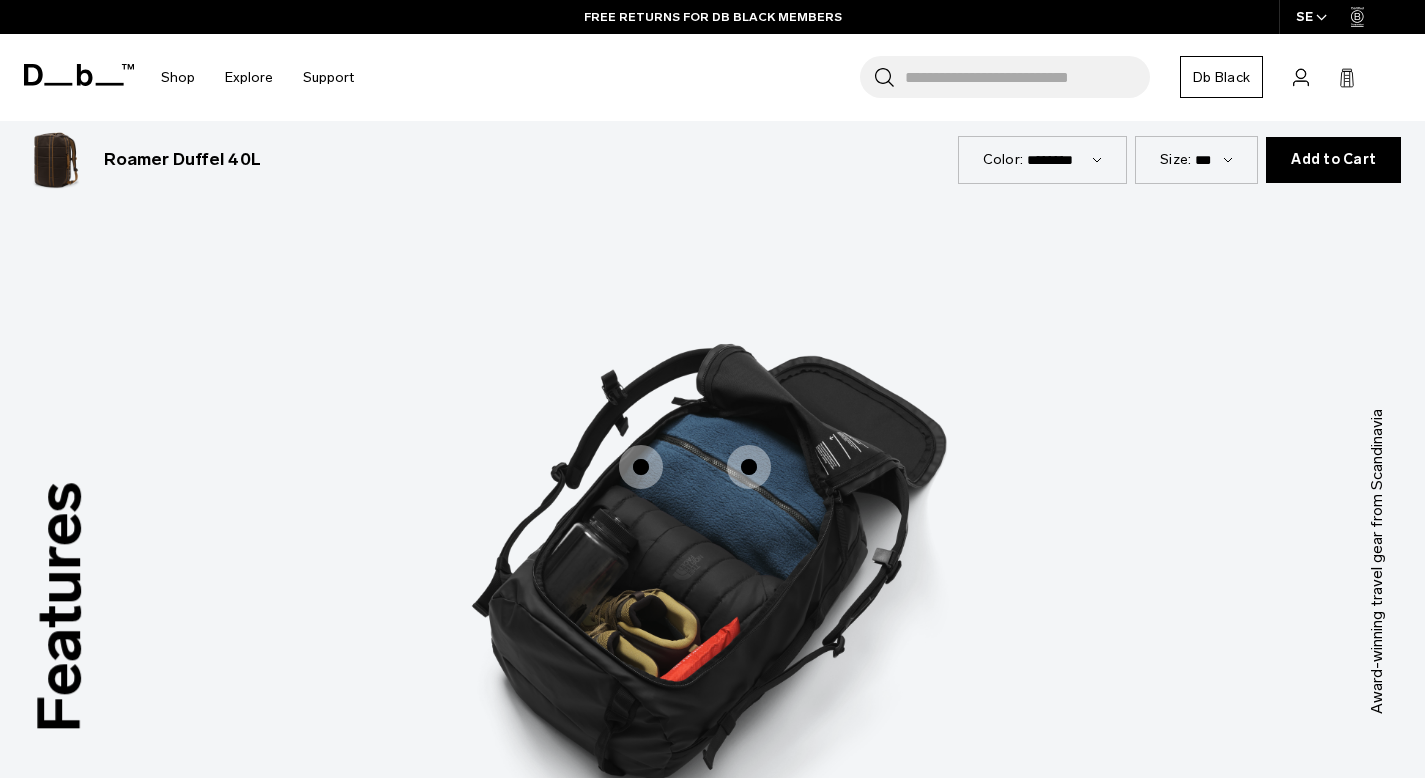 click at bounding box center (749, 467) 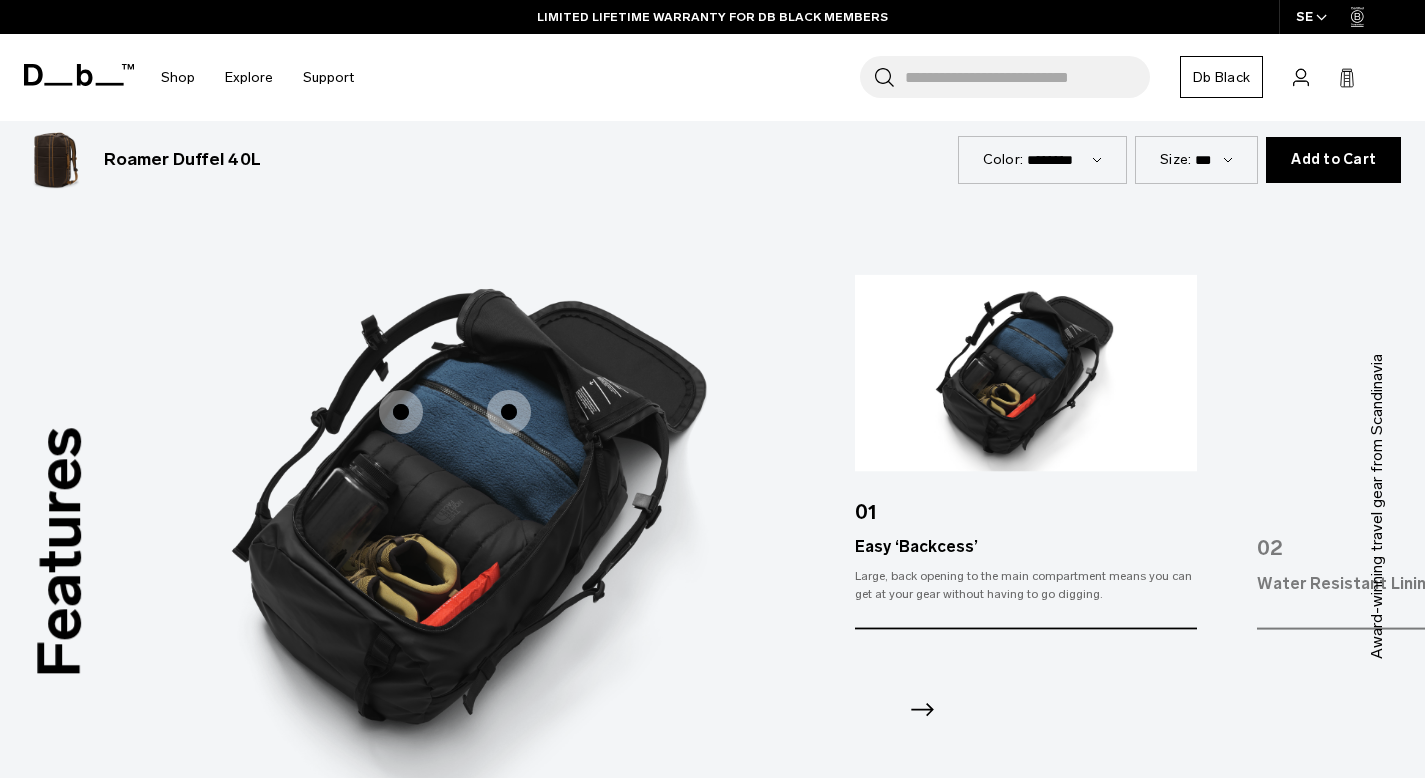 scroll, scrollTop: 2543, scrollLeft: 0, axis: vertical 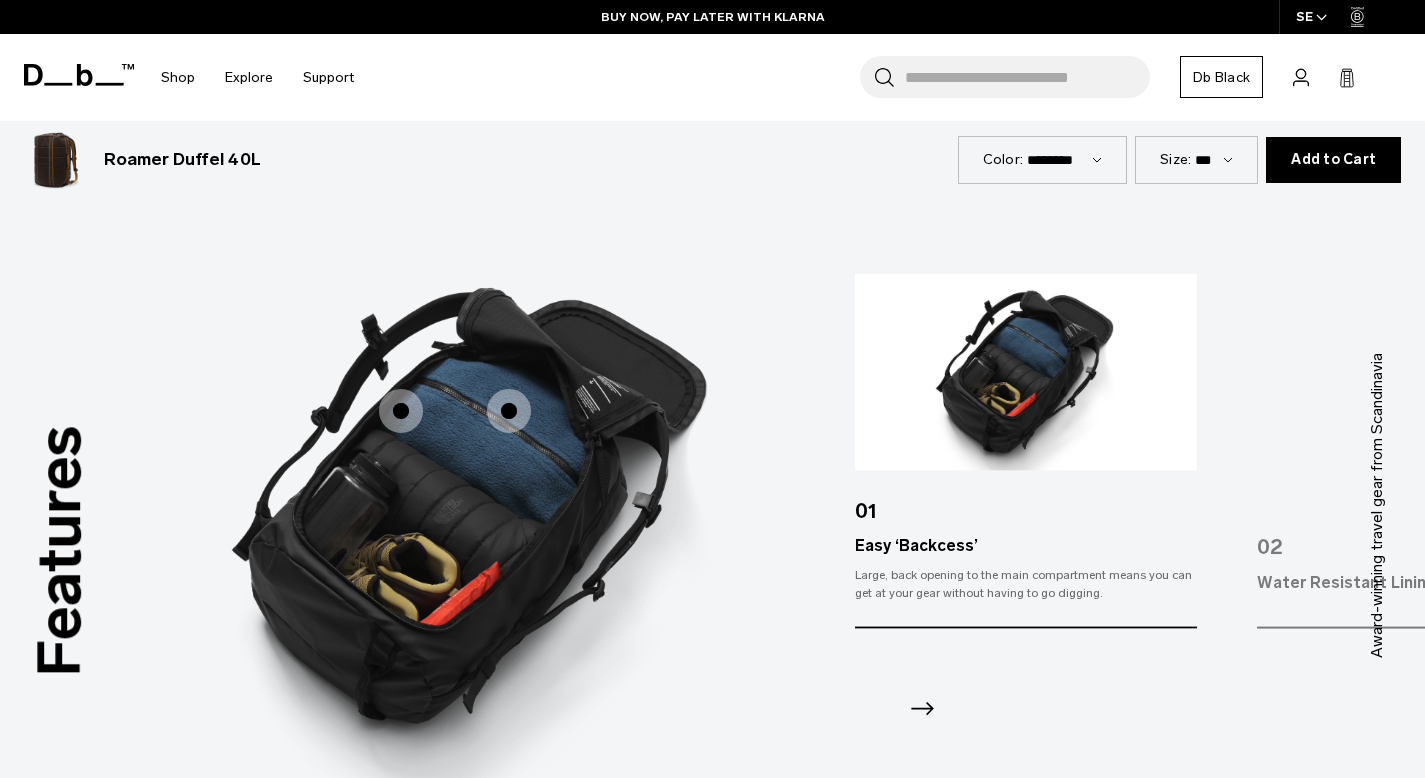 click at bounding box center (401, 411) 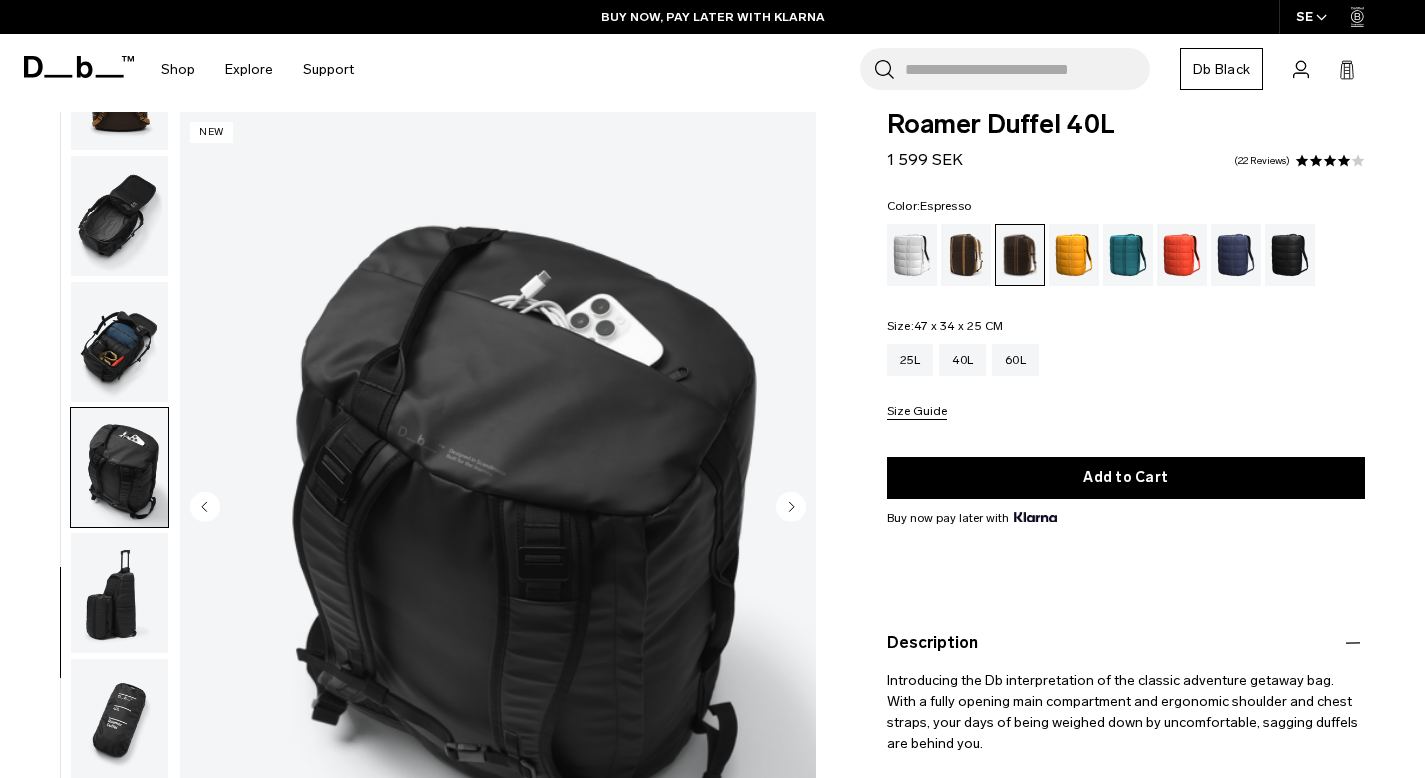 scroll, scrollTop: 0, scrollLeft: 0, axis: both 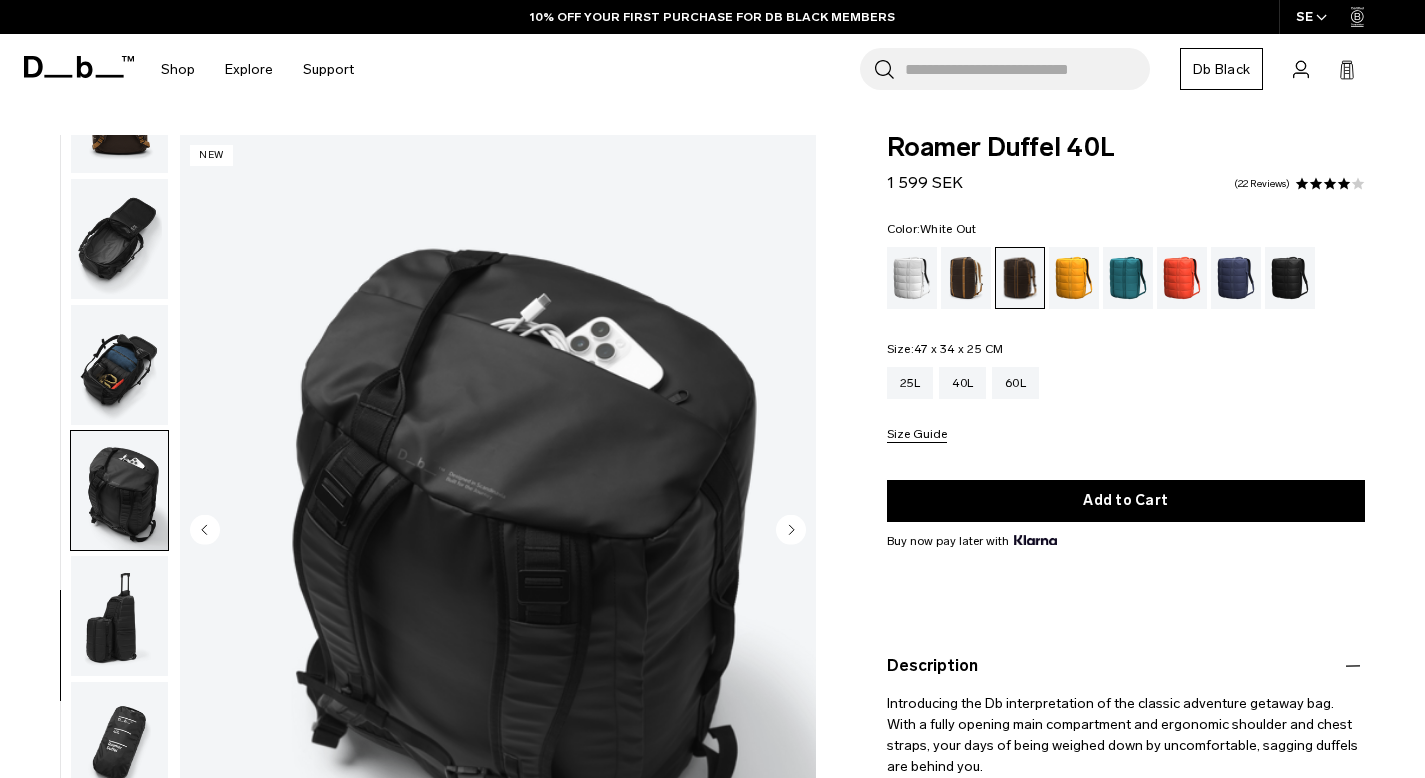 click at bounding box center [912, 278] 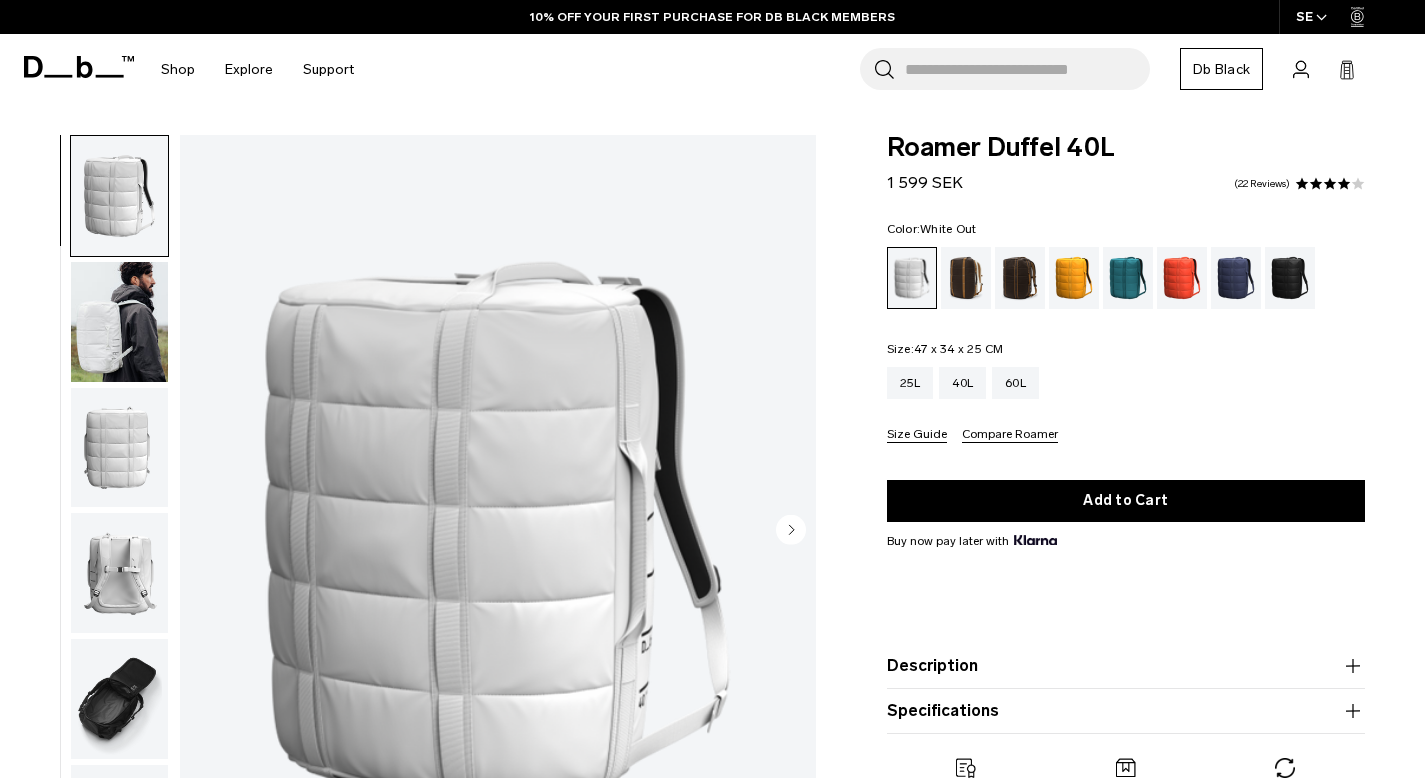 scroll, scrollTop: 0, scrollLeft: 0, axis: both 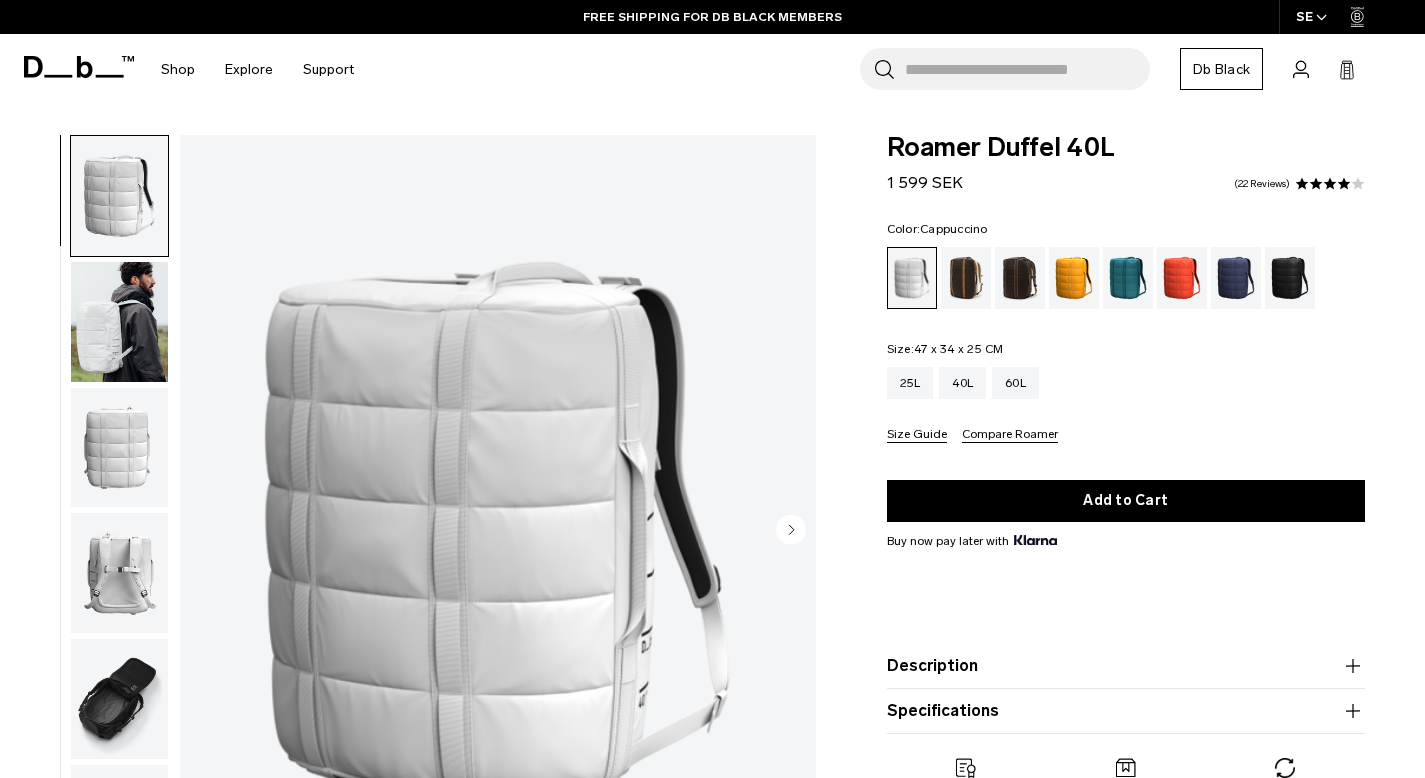 click at bounding box center (966, 278) 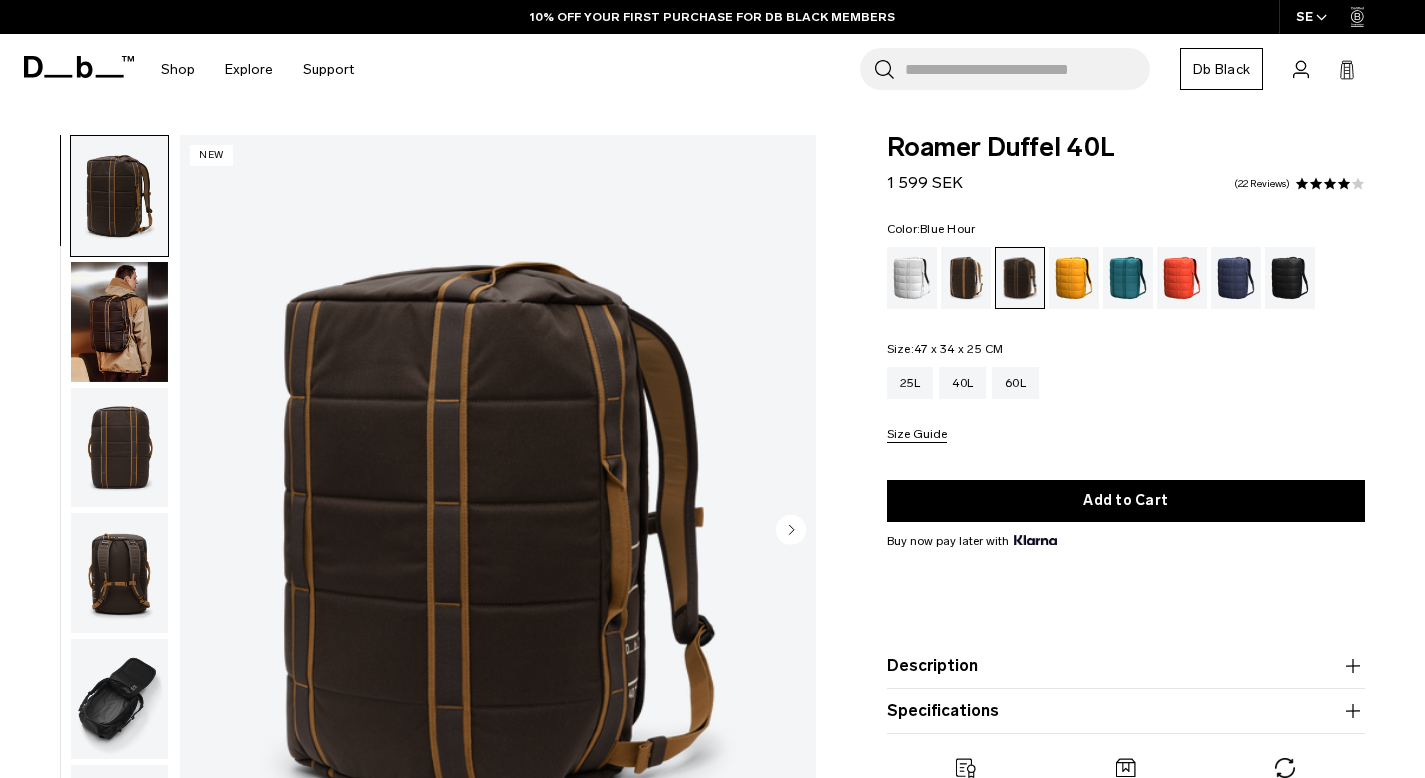 scroll, scrollTop: 0, scrollLeft: 0, axis: both 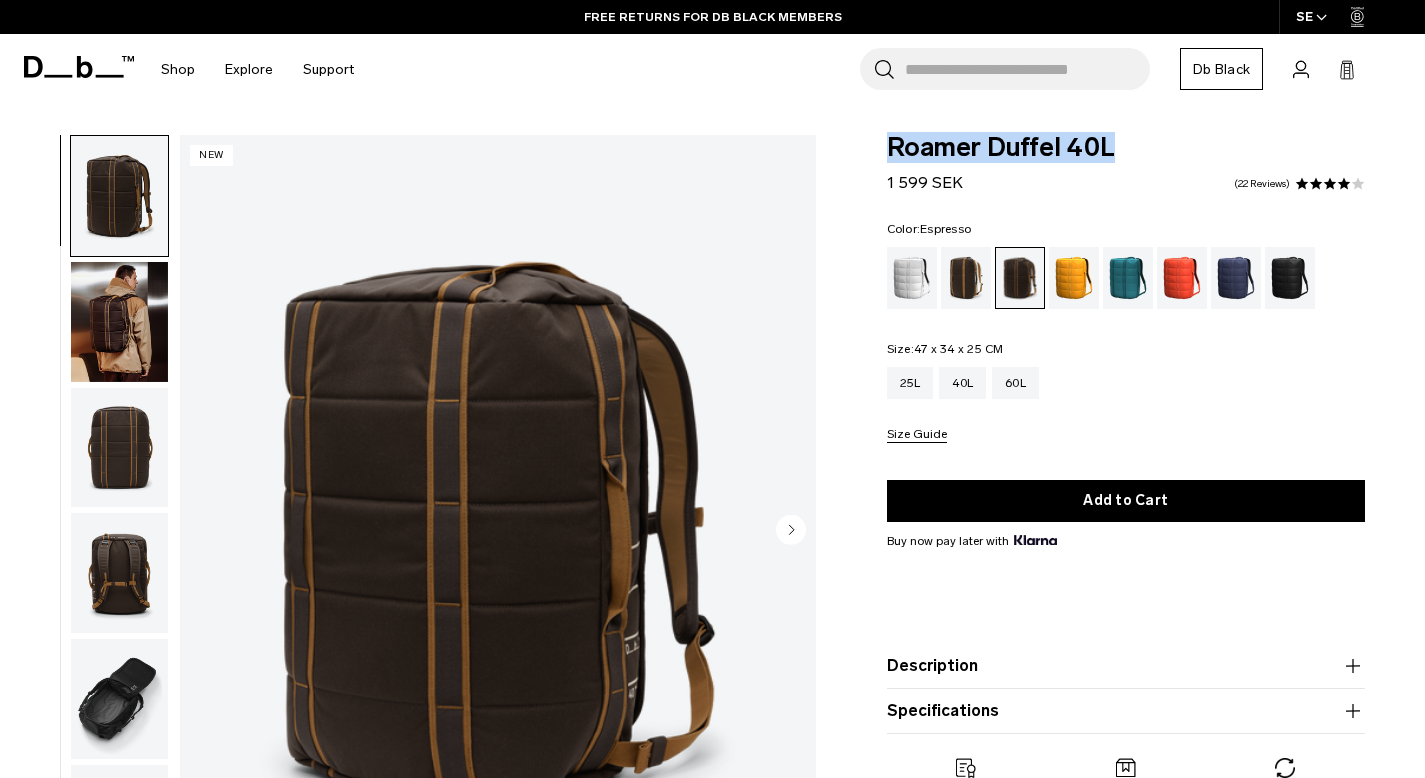 drag, startPoint x: 1109, startPoint y: 151, endPoint x: 889, endPoint y: 140, distance: 220.27483 